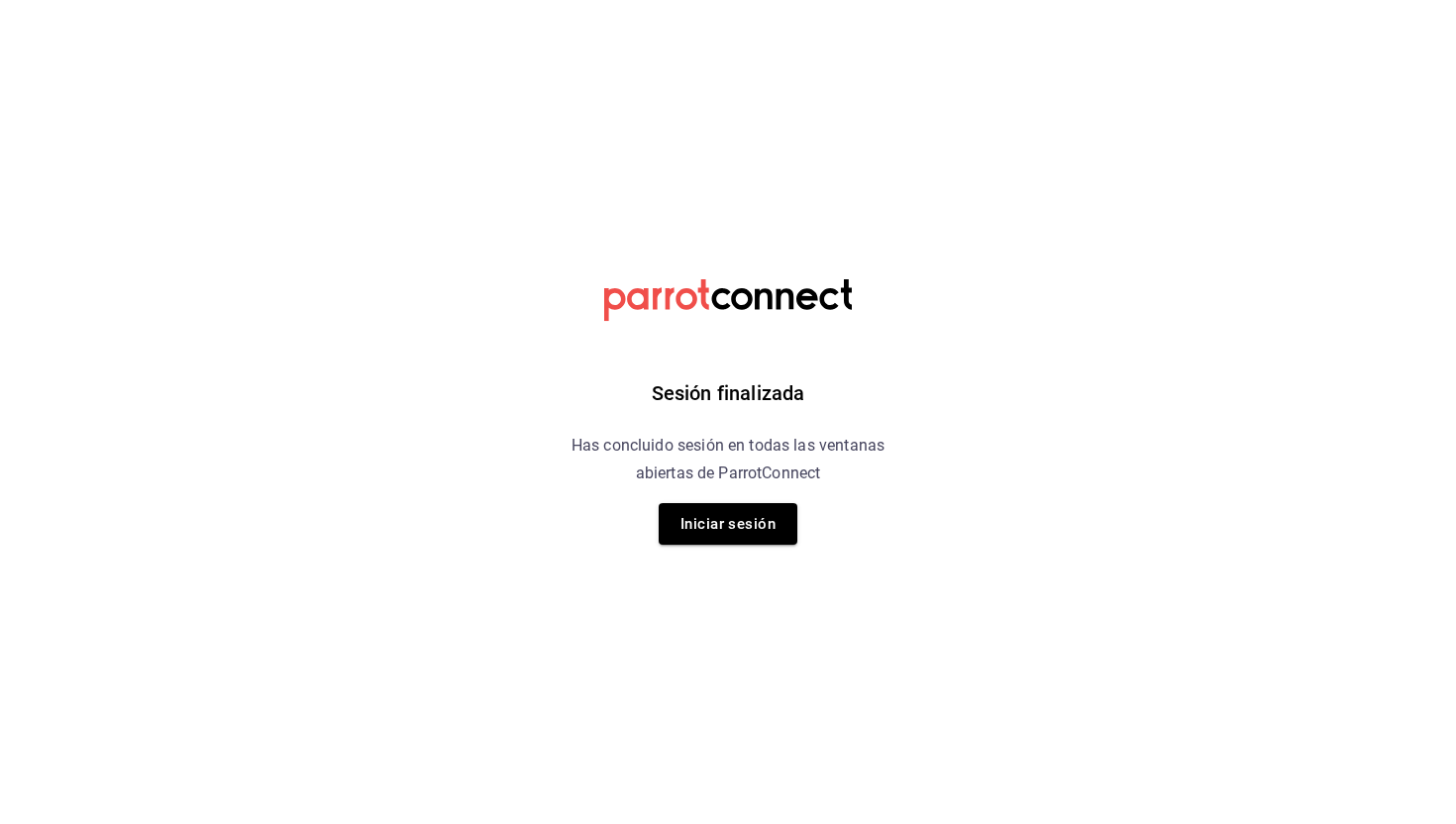 scroll, scrollTop: 0, scrollLeft: 0, axis: both 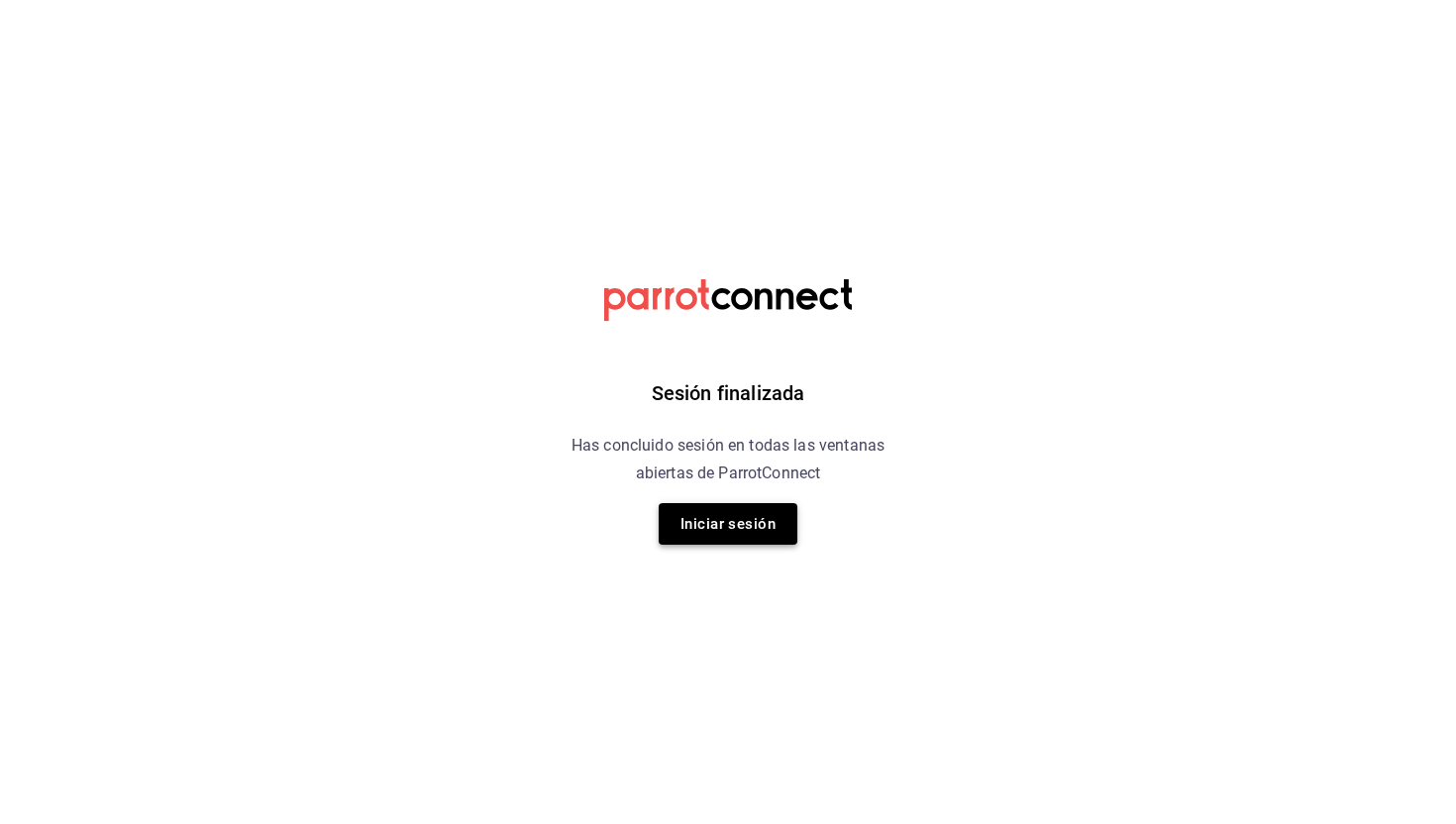 click on "Iniciar sesión" at bounding box center [728, 524] 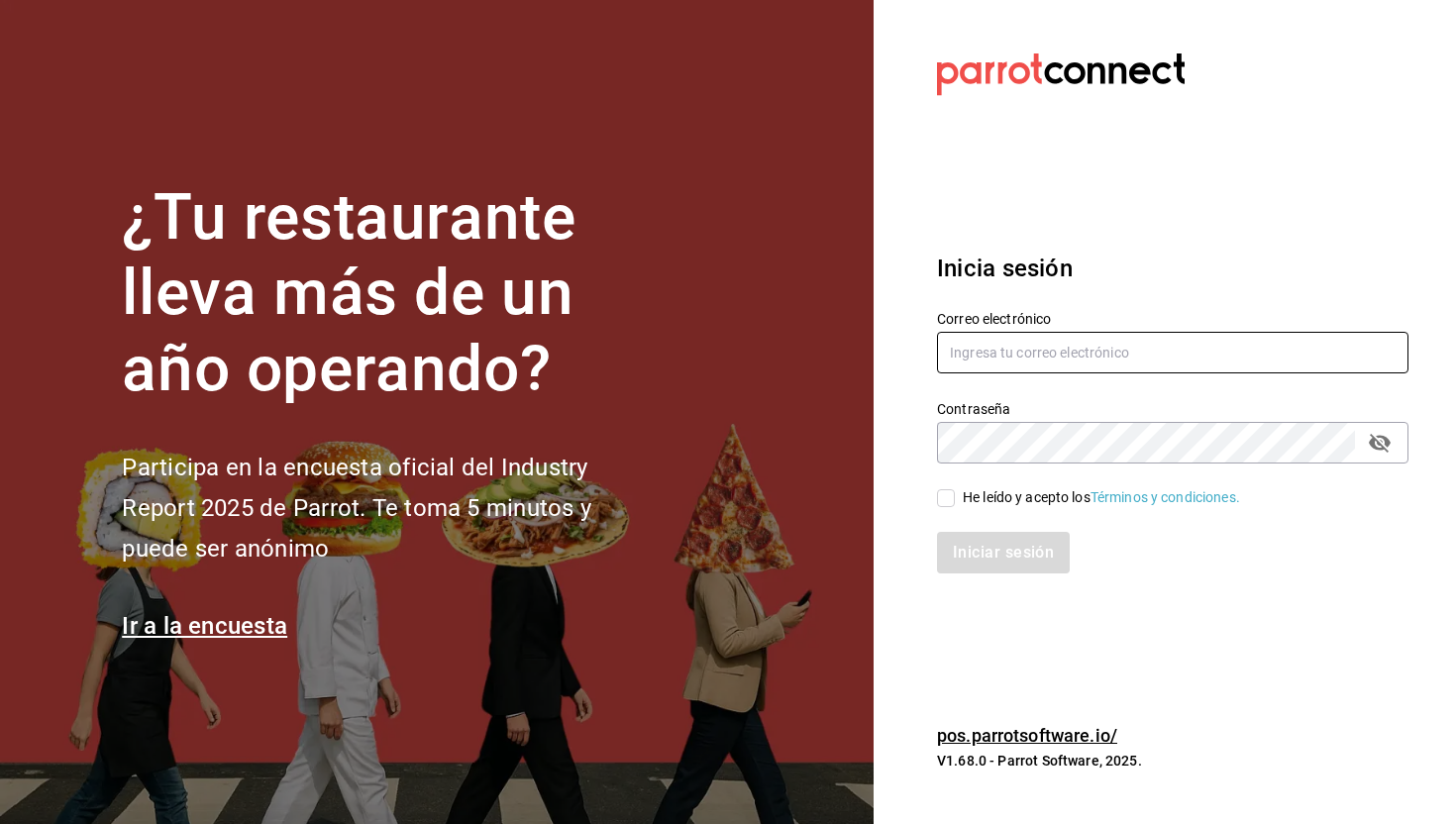 type on "[USERNAME]@[DOMAIN]" 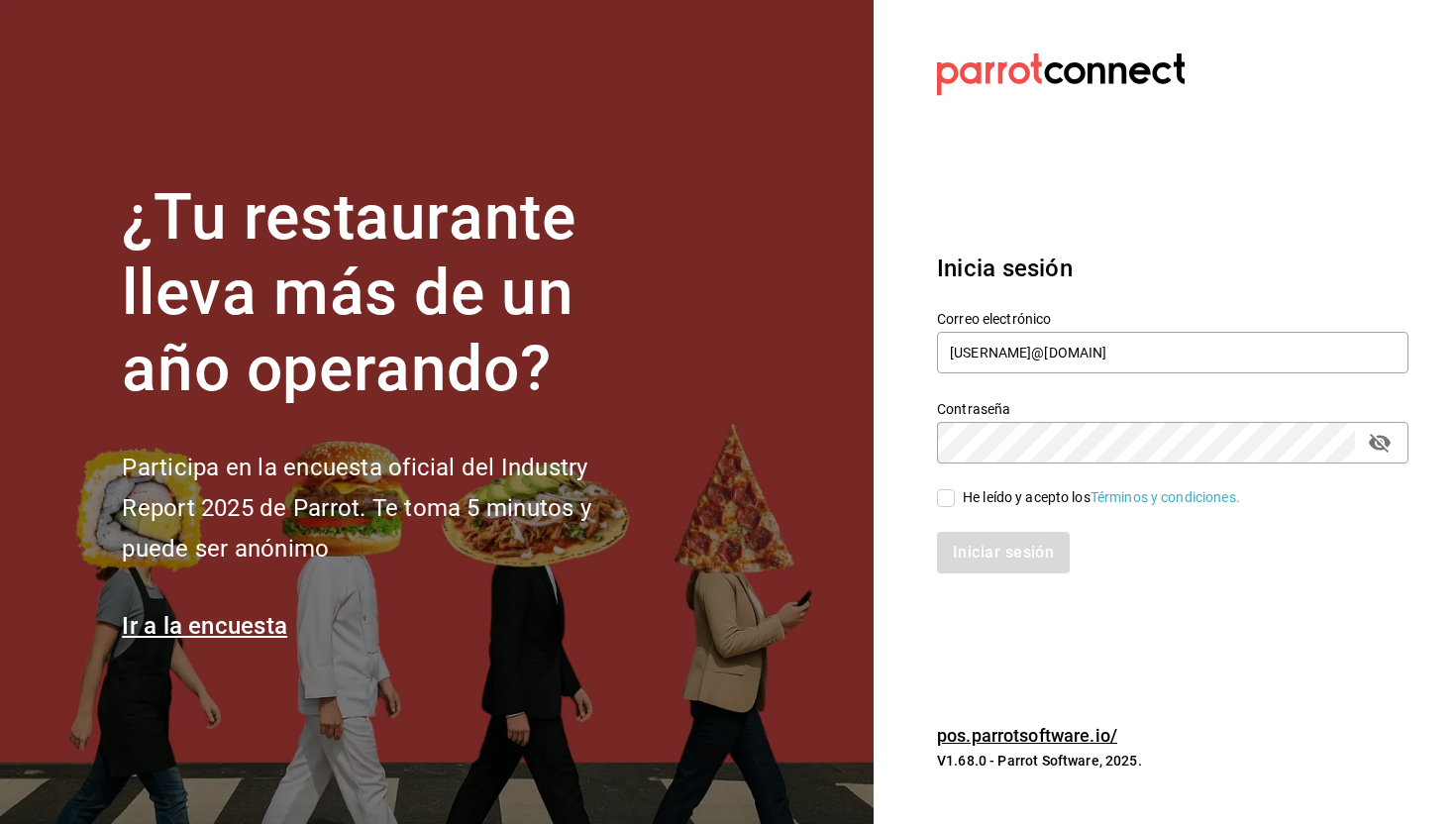 click on "He leído y acepto los  Términos y condiciones." at bounding box center [1101, 497] 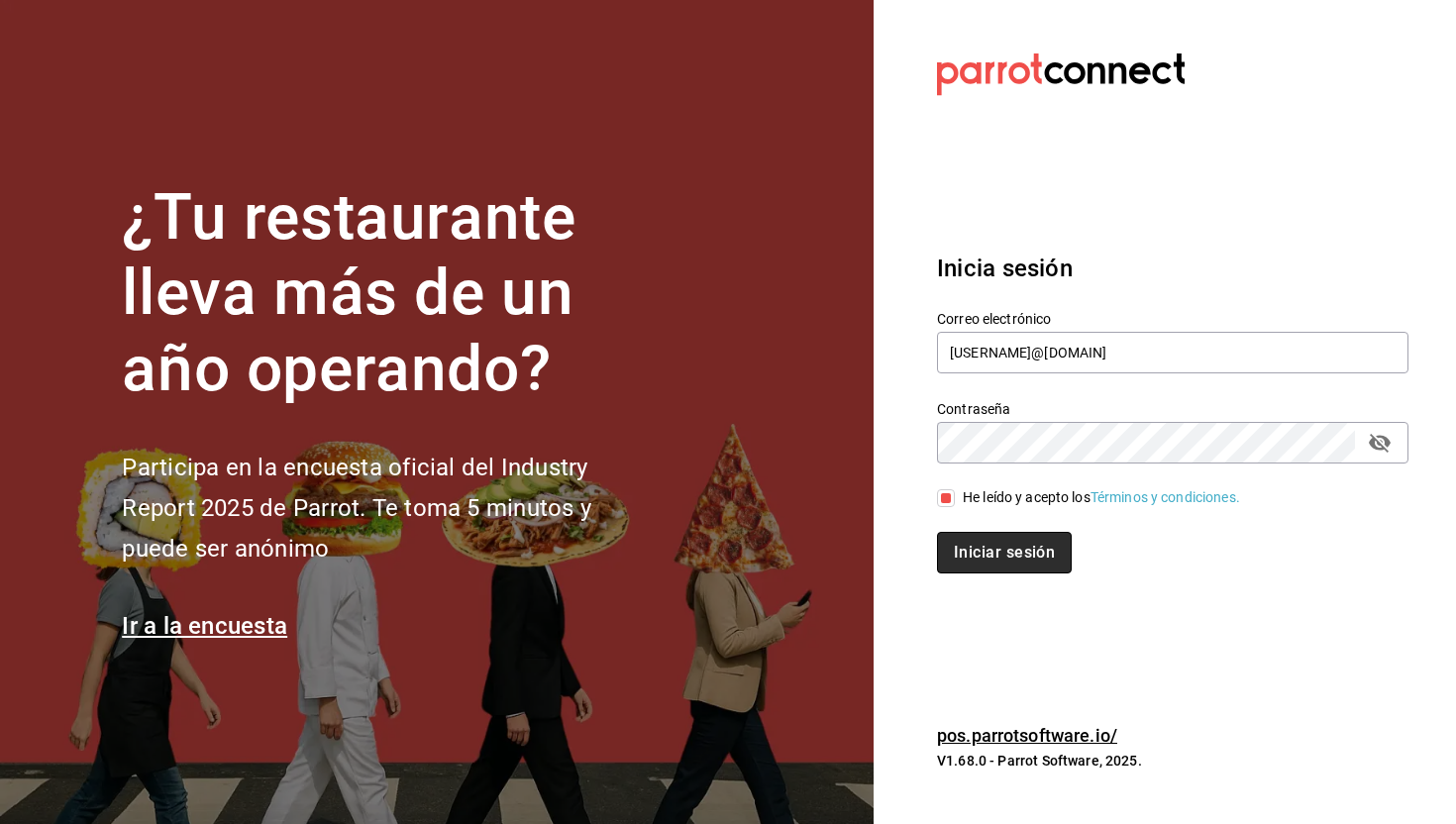 click on "Iniciar sesión" at bounding box center [1004, 553] 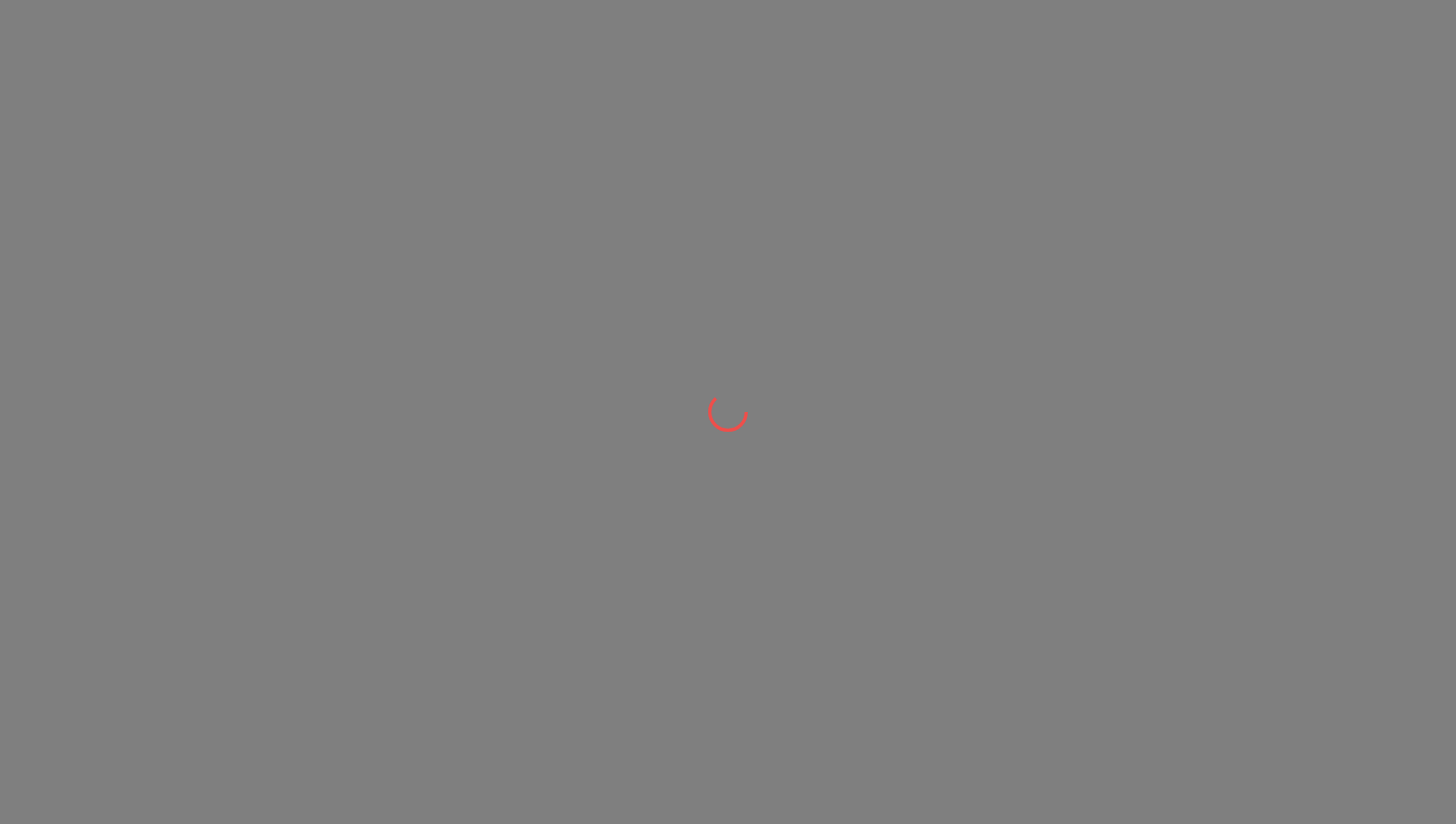 scroll, scrollTop: 0, scrollLeft: 0, axis: both 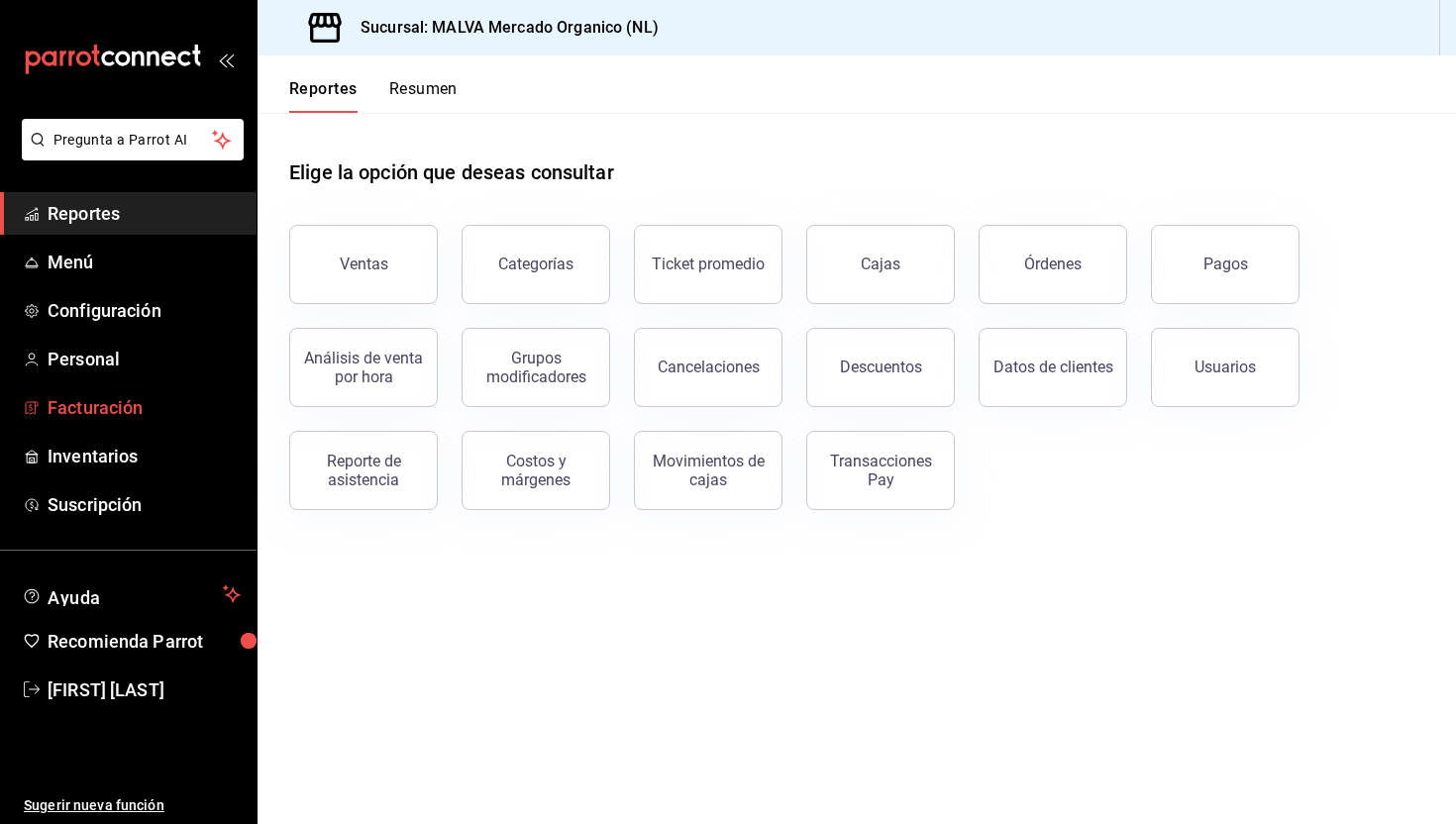 click on "Facturación" at bounding box center [144, 407] 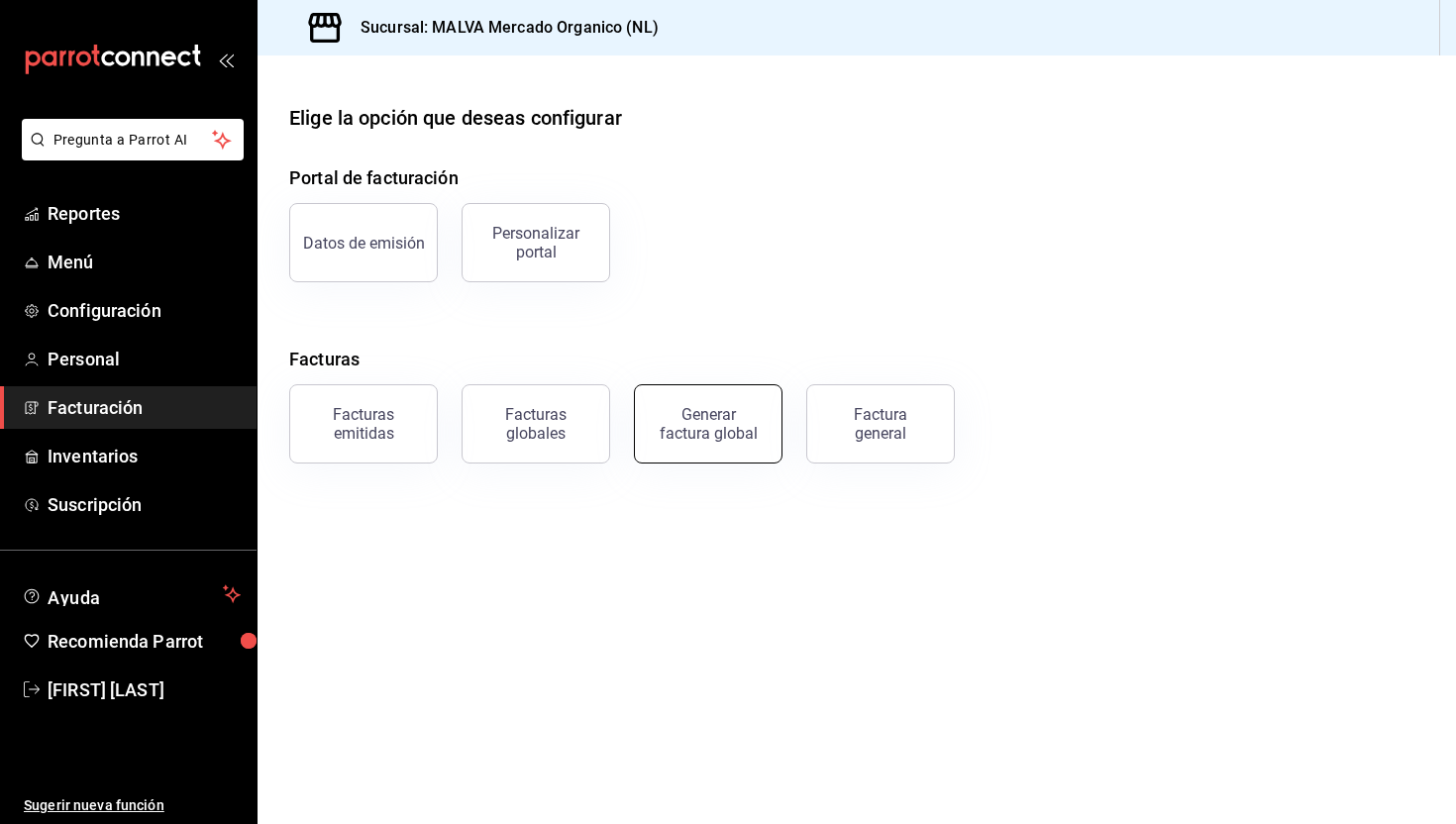 click on "Generar factura global" at bounding box center (708, 424) 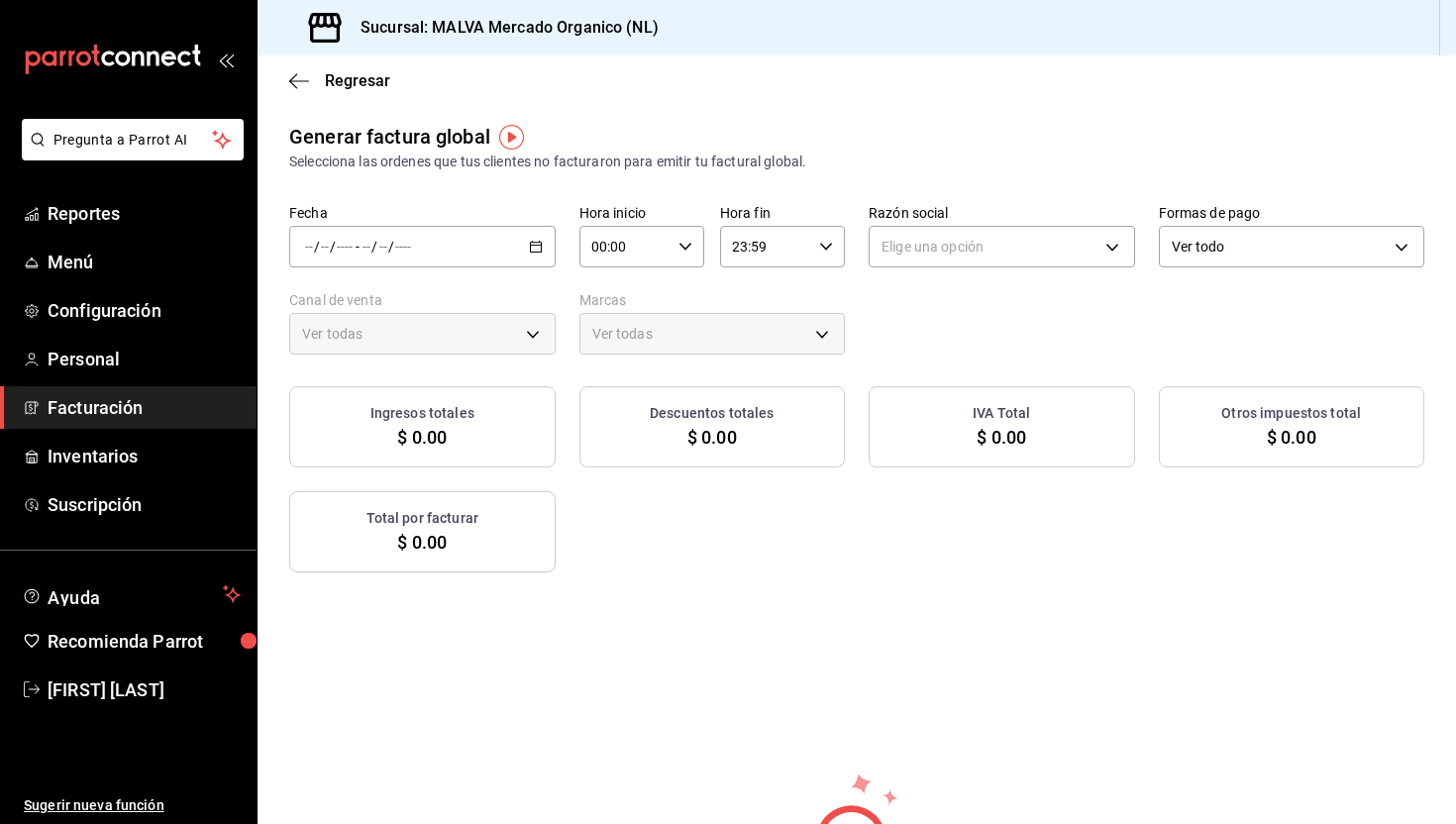 type on "PARROT,UBER_EATS,RAPPI,DIDI_FOOD,ONLINE" 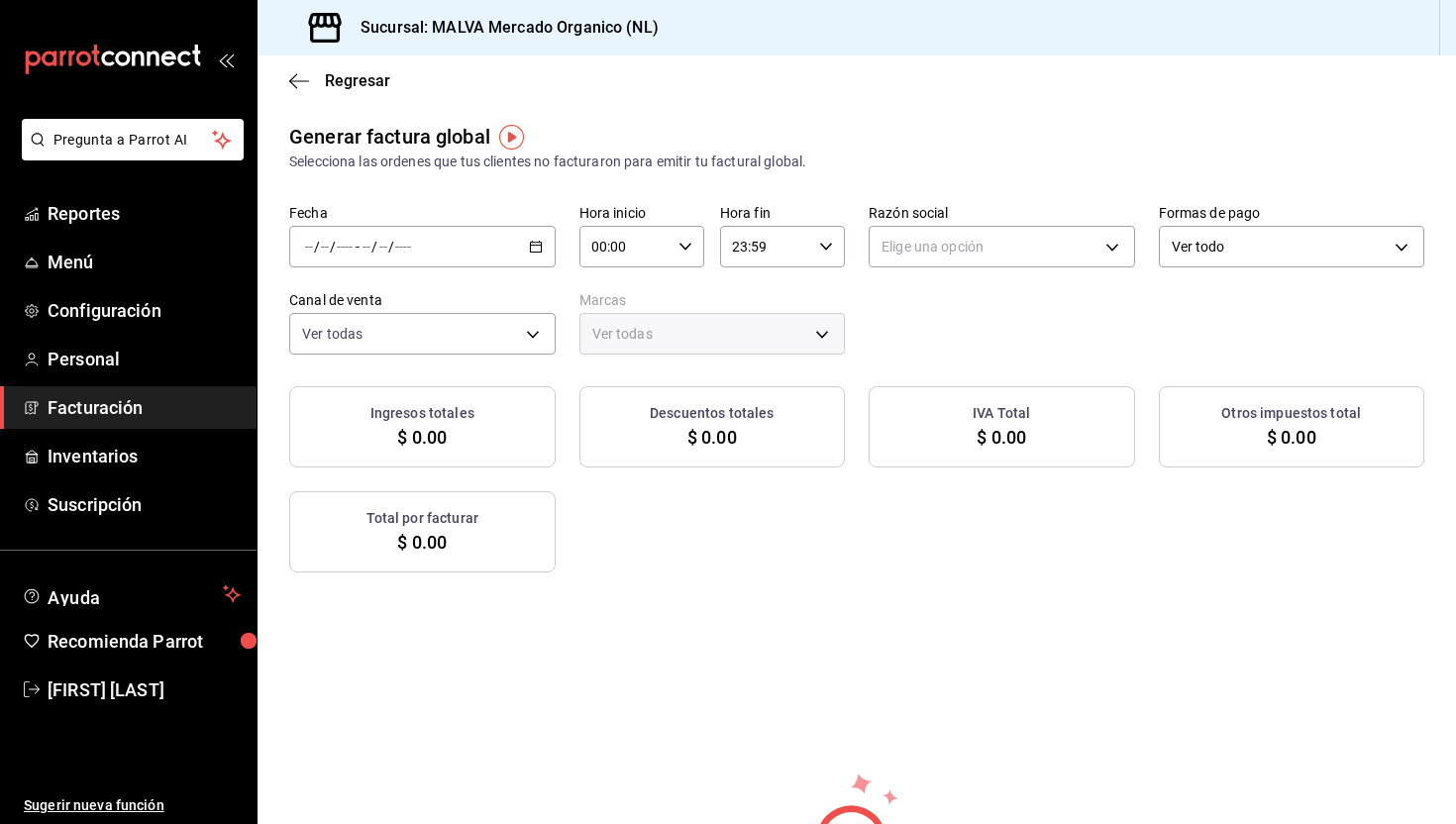 click on "/ / - / /" at bounding box center (422, 247) 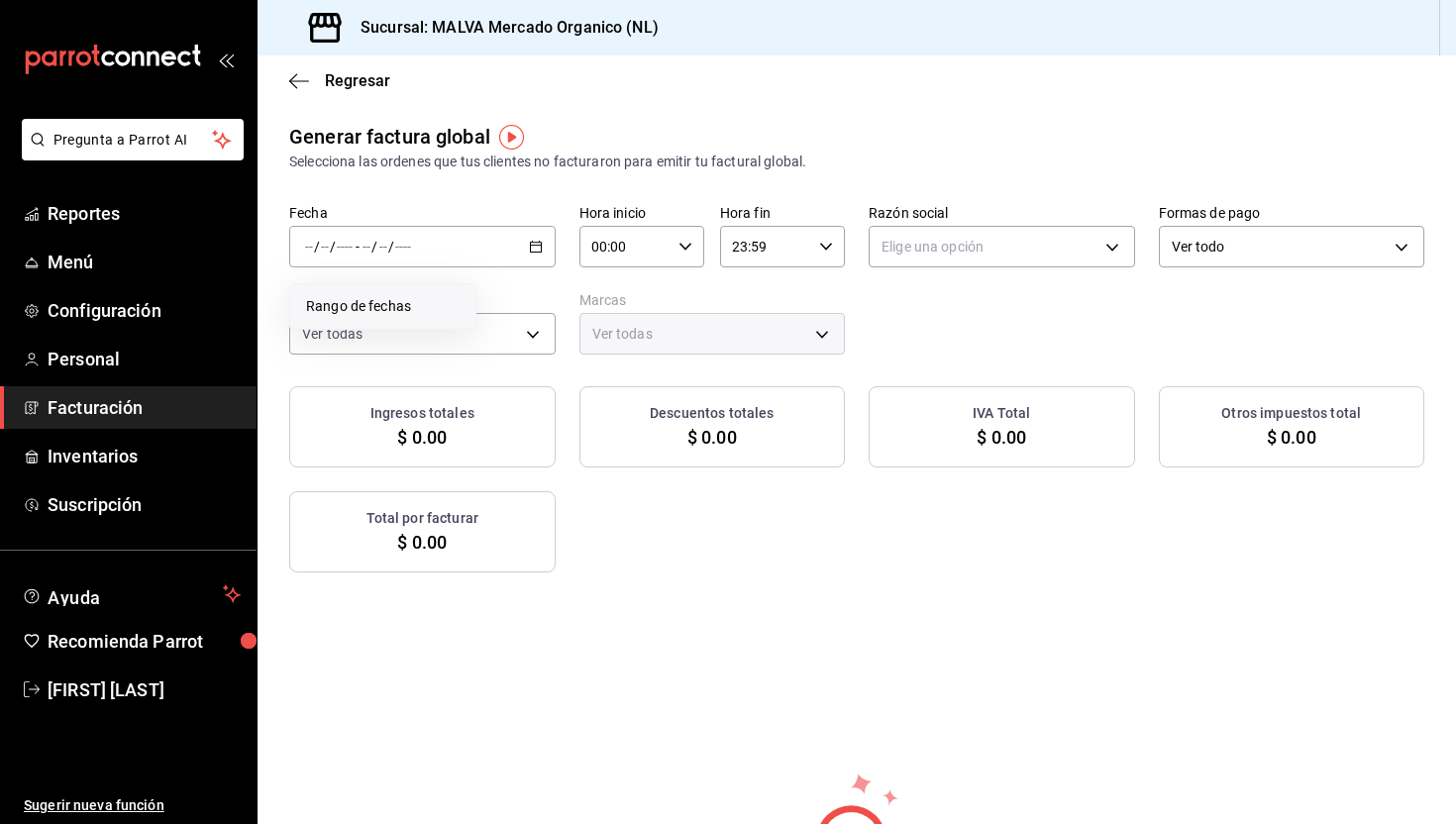 click on "Rango de fechas" at bounding box center (382, 306) 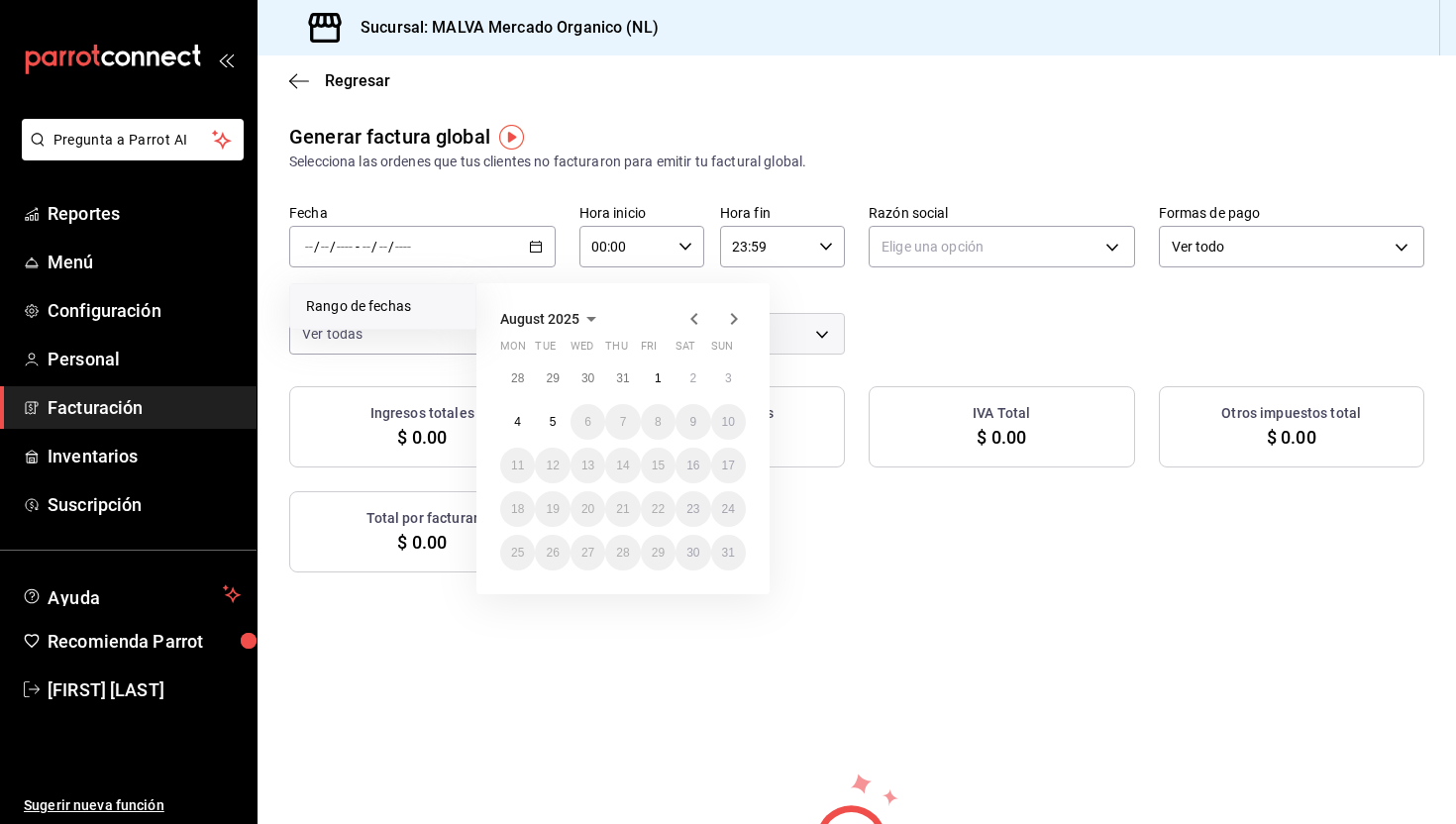 click 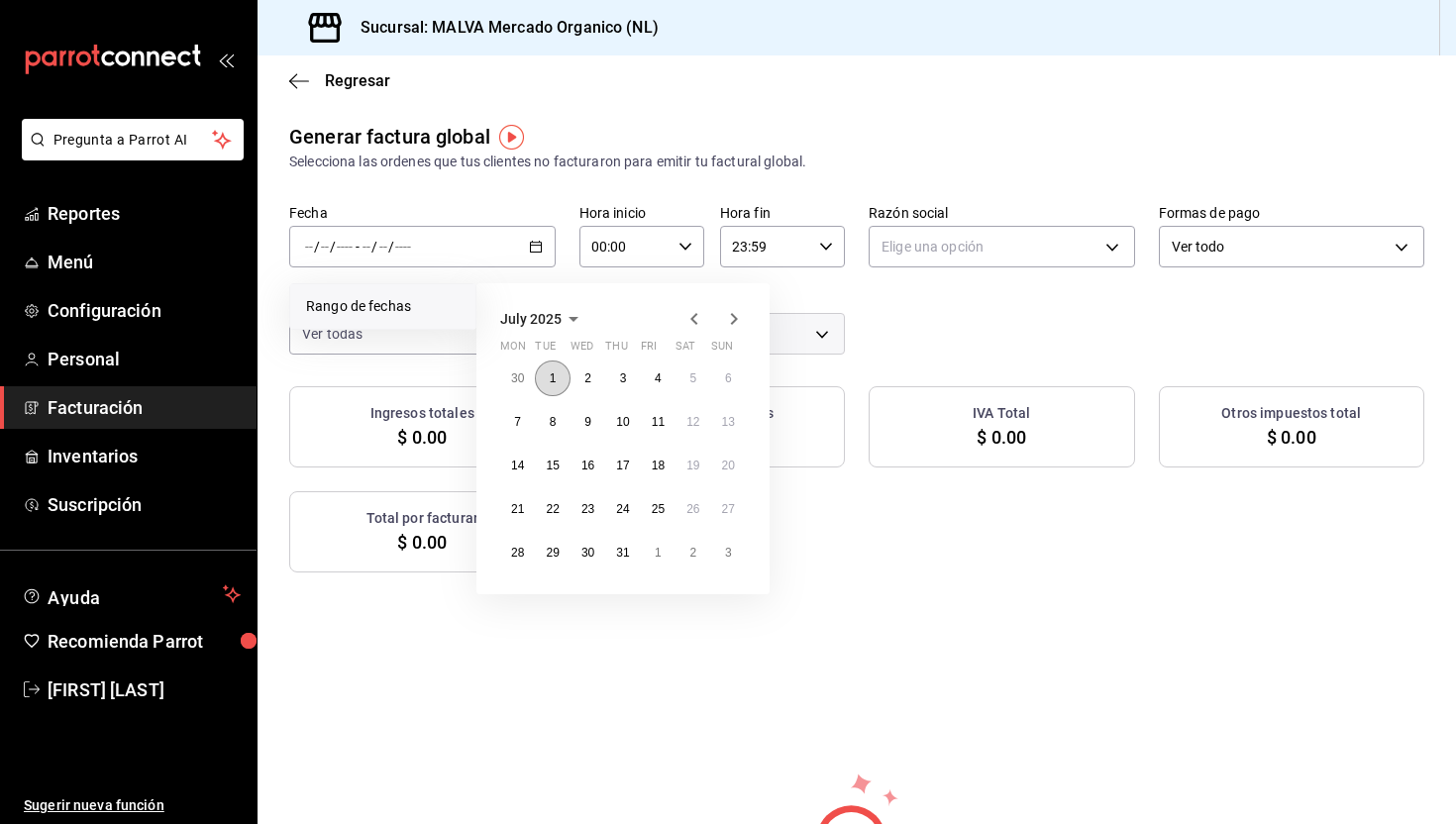 click on "1" at bounding box center [553, 378] 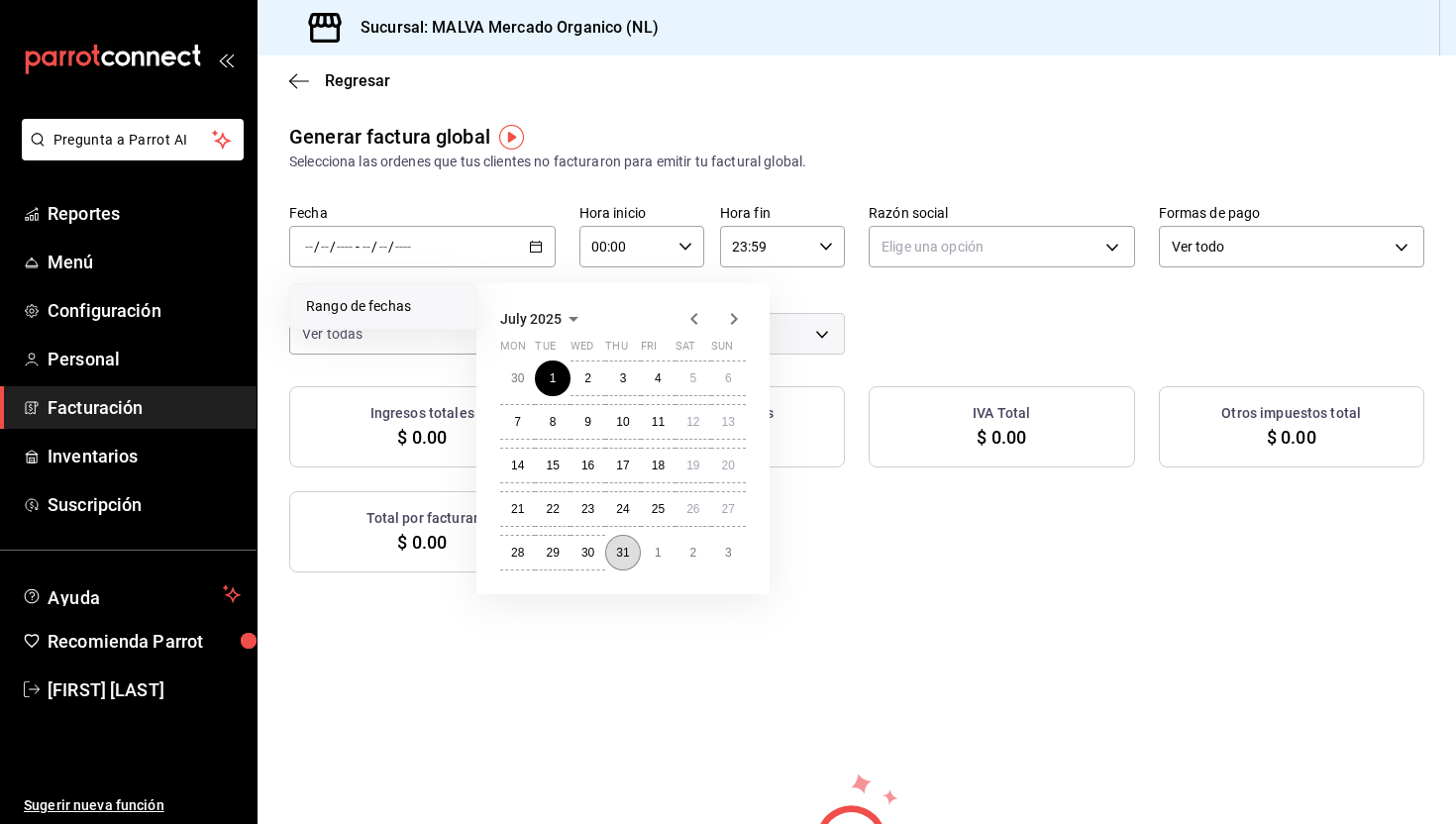 click on "31" at bounding box center [622, 553] 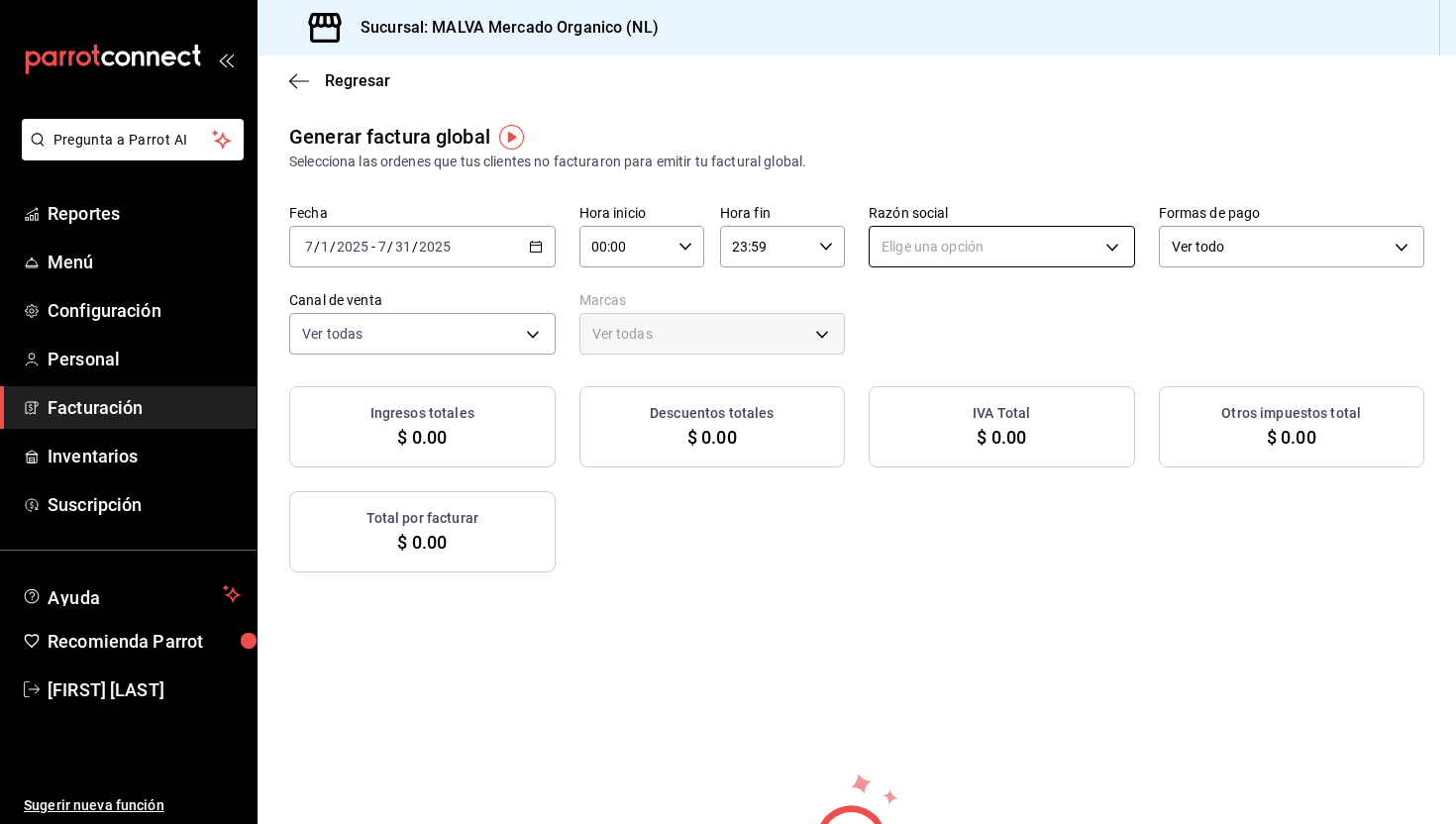 click on "Pregunta a Parrot AI Reportes   Menú   Configuración   Personal   Facturación   Inventarios   Suscripción   Ayuda Recomienda Parrot   [NAME]   Sugerir nueva función   Sucursal: MALVA Mercado Organico (NL) Regresar Generar factura global Selecciona las ordenes que tus clientes no facturaron para emitir tu factural global. Fecha 2025-07-01 7 / 1 / 2025 - 2025-07-31 7 / 31 / 2025 Hora inicio 00:00 Hora inicio Hora fin 23:59 Hora fin Razón social Elige una opción Formas de pago Ver todo ALL Canal de venta Ver todas PARROT,UBER_EATS,RAPPI,DIDI_FOOD,ONLINE Marcas Ver todas Ingresos totales $ 0.00 Descuentos totales $ 0.00 IVA Total $ 0.00 Otros impuestos total $ 0.00 Total por facturar $ 0.00 No hay información que mostrar GANA 1 MES GRATIS EN TU SUSCRIPCIÓN AQUÍ Ver video tutorial Ir a video Pregunta a Parrot AI Reportes   Menú   Configuración   Personal   Facturación   Inventarios   Suscripción   Ayuda Recomienda Parrot   [NAME]   Sugerir nueva función   (81) [PHONE]" at bounding box center [728, 412] 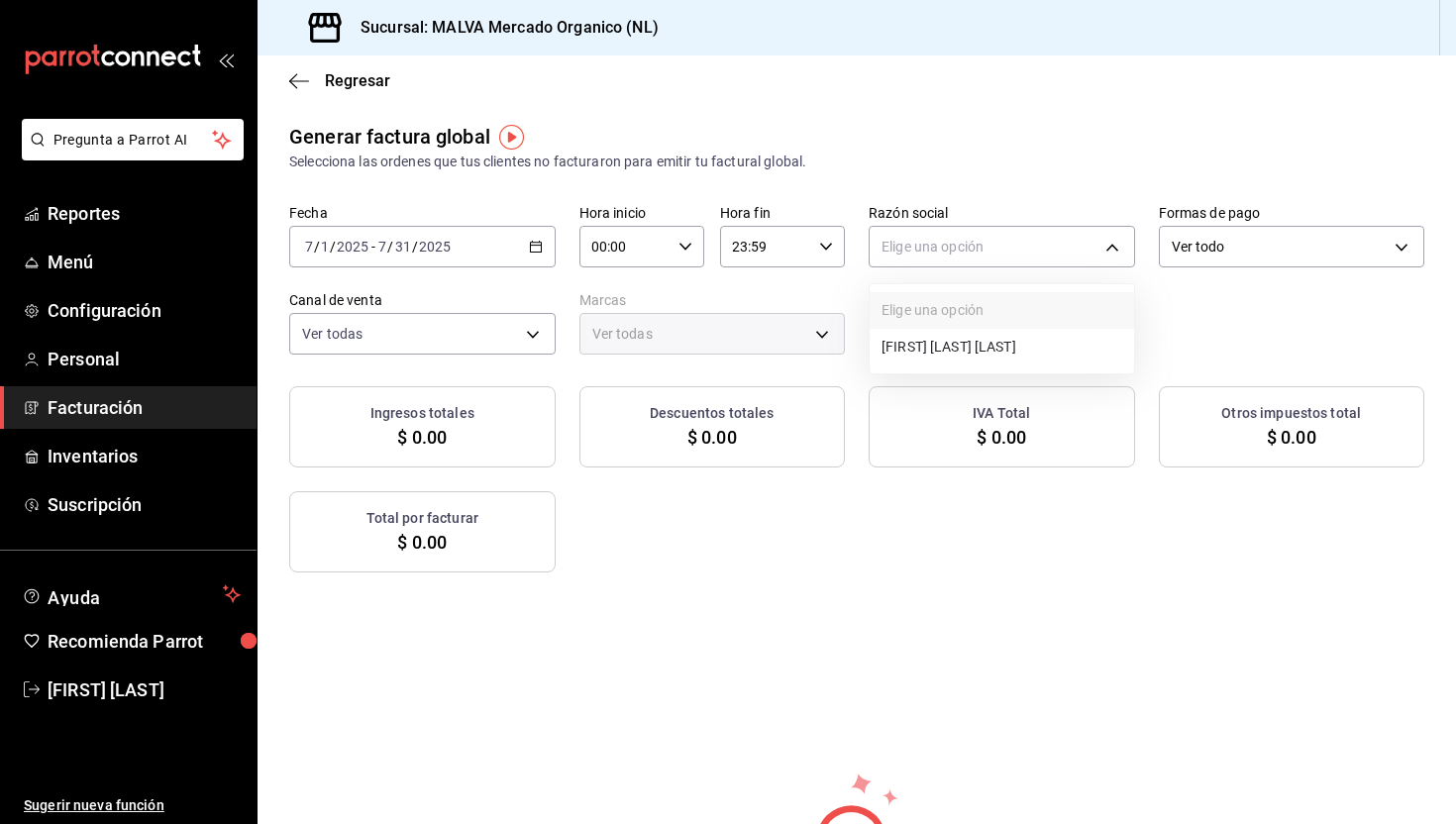 click on "[FIRST] [LAST] [LAST]" at bounding box center (1001, 347) 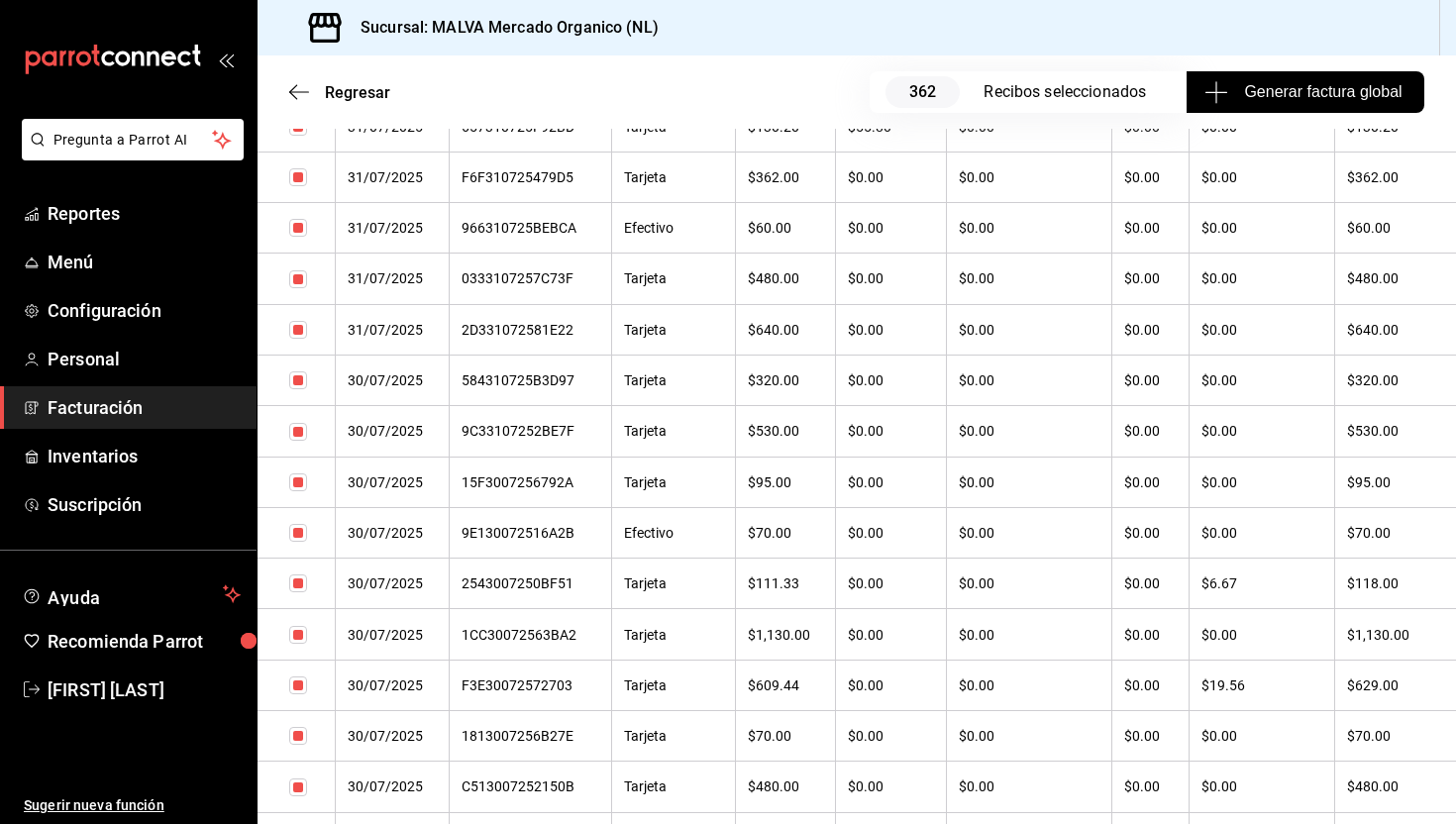 scroll, scrollTop: 1440, scrollLeft: 0, axis: vertical 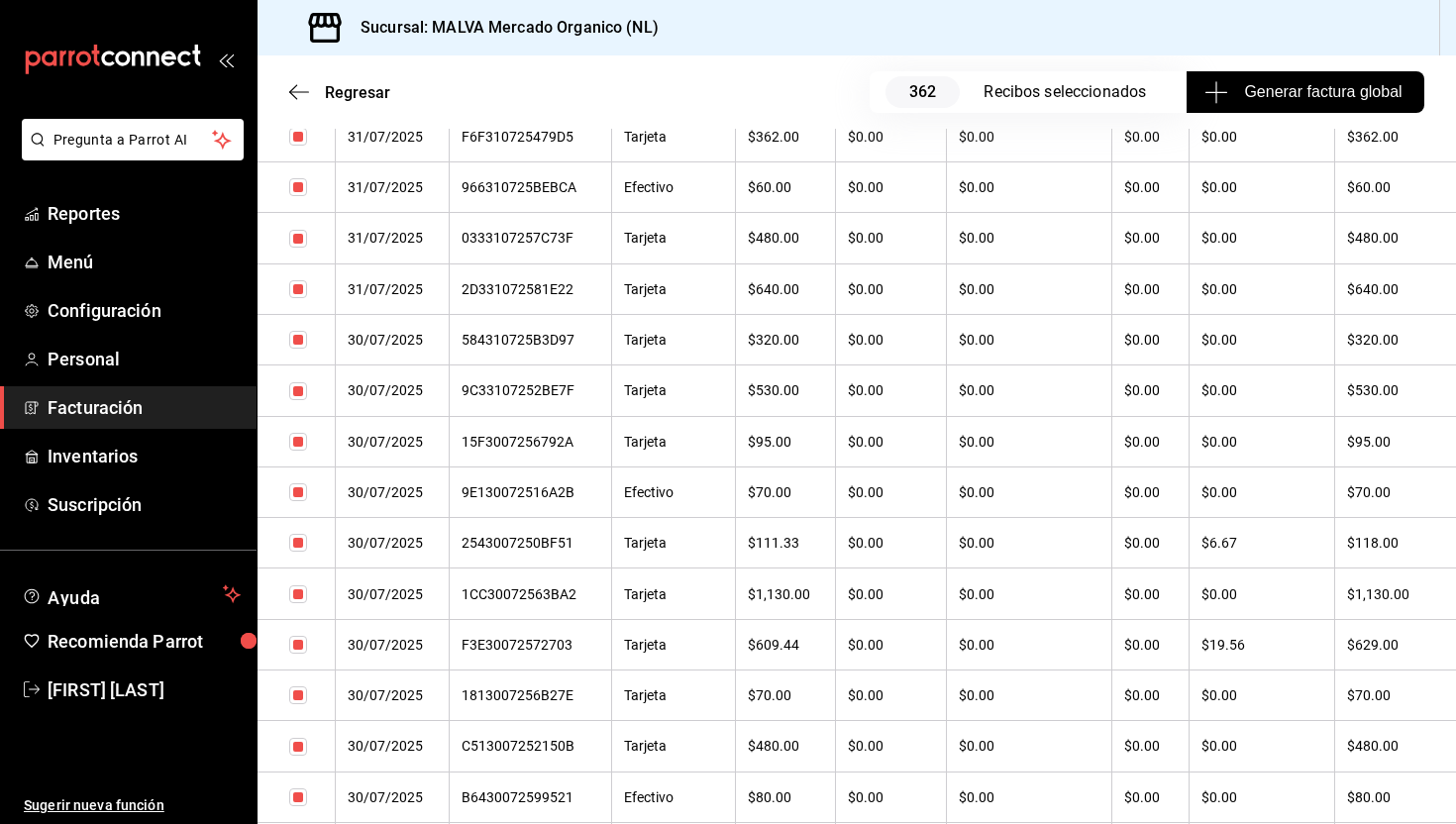 click on "Generar factura global" at bounding box center (1304, 92) 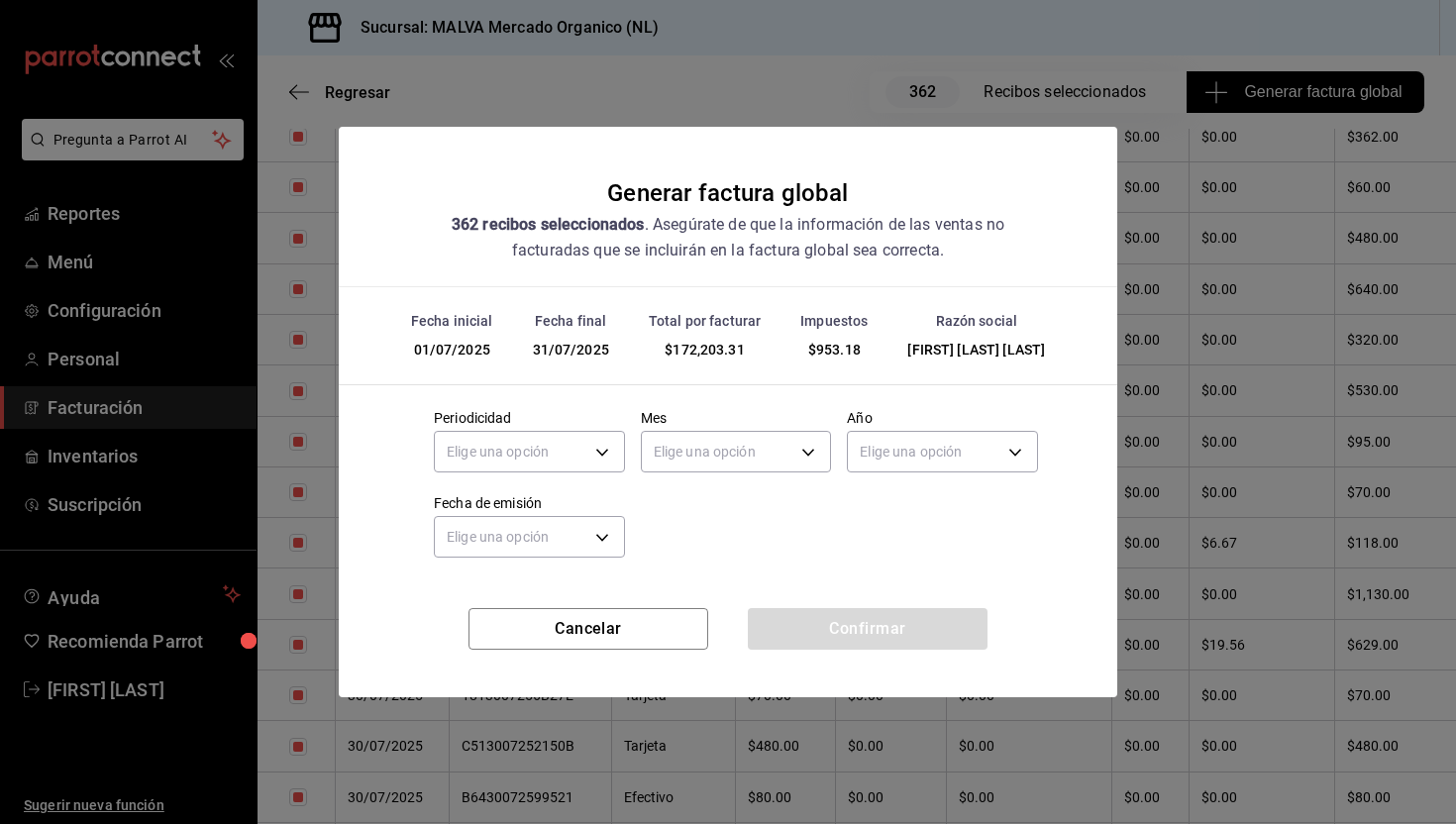 click on "Elige una opción" at bounding box center (529, 449) 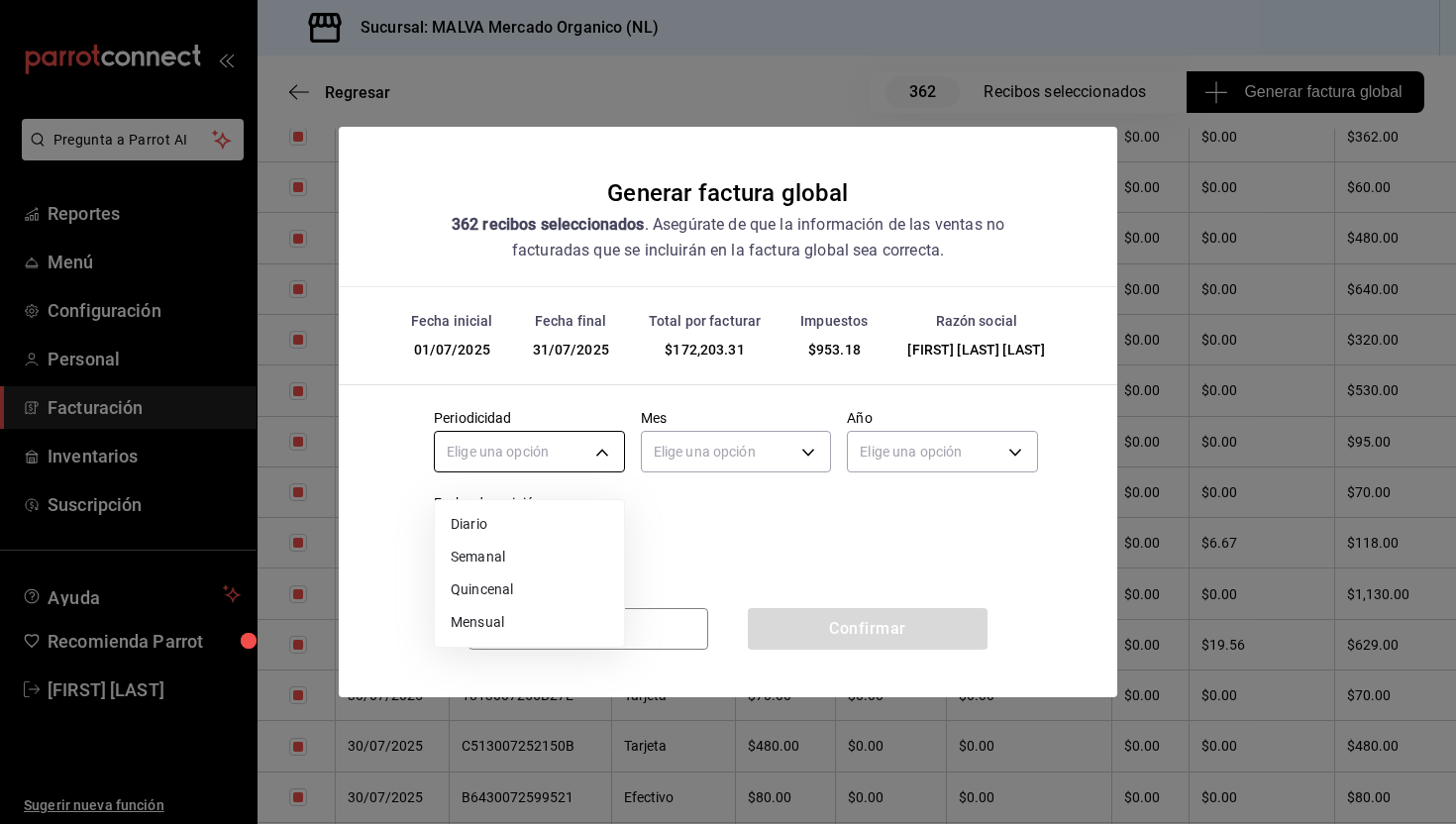click on "Pregunta a Parrot AI Reportes   Menú   Configuración   Personal   Facturación   Inventarios   Suscripción   Ayuda Recomienda Parrot   [NAME]   Sugerir nueva función   Sucursal: MALVA Mercado Organico (NL) Regresar 362 Recibos seleccionados Generar factura global Generar factura global Selecciona las ordenes que tus clientes no facturaron para emitir tu factural global. Fecha 2025-07-01 7 / 1 / 2025 - 2025-07-31 7 / 31 / 2025 Hora inicio 00:00 Hora inicio Hora fin 23:59 Hora fin Razón social [NAME] a441079c-715e-4cb9-a076-8a138290d402 Formas de pago Ver todo ALL Canal de venta Ver todas PARROT,UBER_EATS,RAPPI,DIDI_FOOD,ONLINE Marcas Ver todas a8d99522-1f9e-4147-b982-8883c5ca19e3 Ingresos totales $ 171,250.13 Descuentos totales $ 1,842.80 IVA Total $ 78.61 Otros impuestos total $ 874.57 Total por facturar $ 172,203.31 Recibos Quita la selección a los recibos que no quieras incluir. Recuerda que sólo puedes generar facturas globales de hasta 1,000 recibos cada una. Fecha" at bounding box center (728, 412) 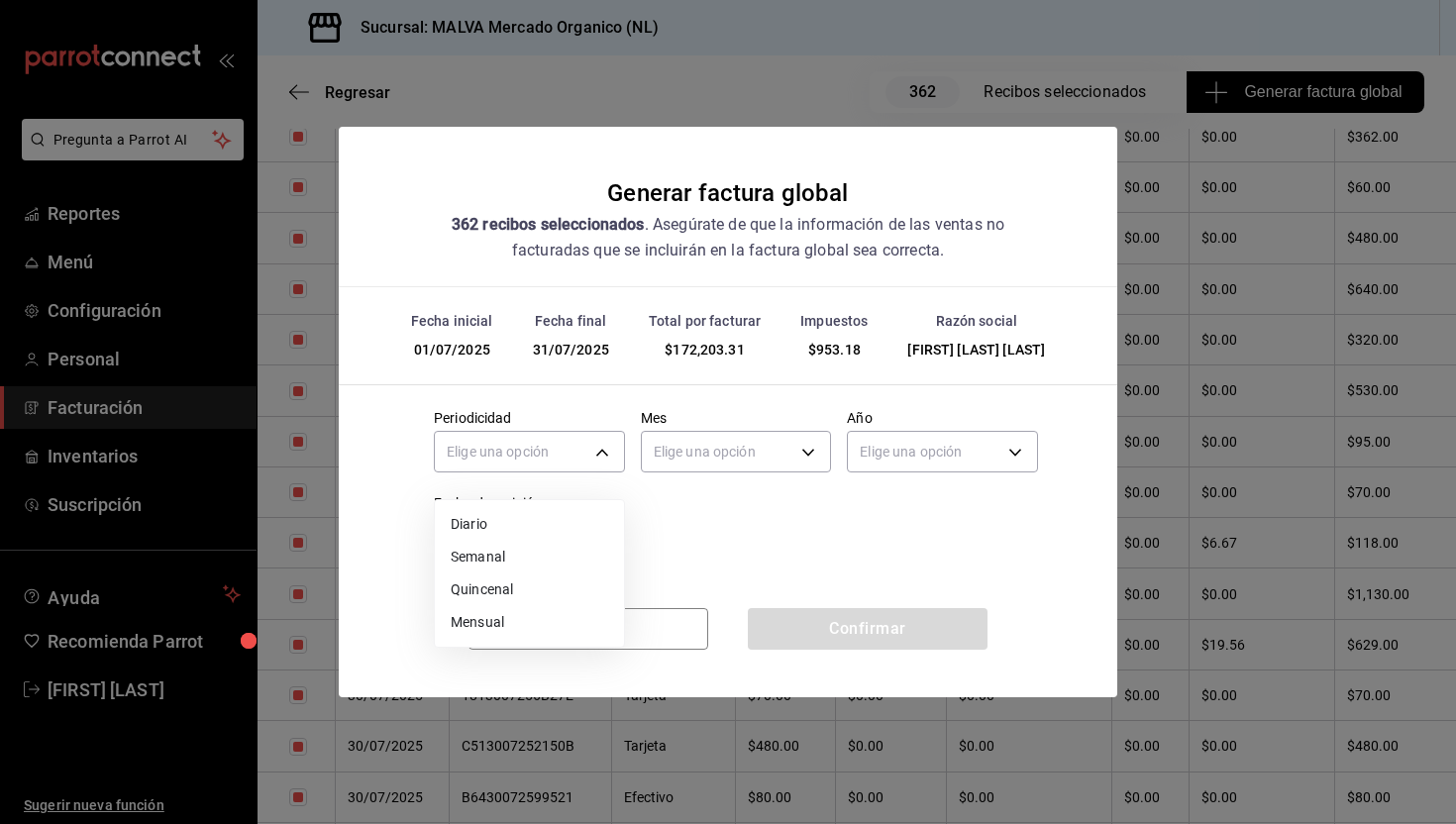 click on "Mensual" at bounding box center [529, 622] 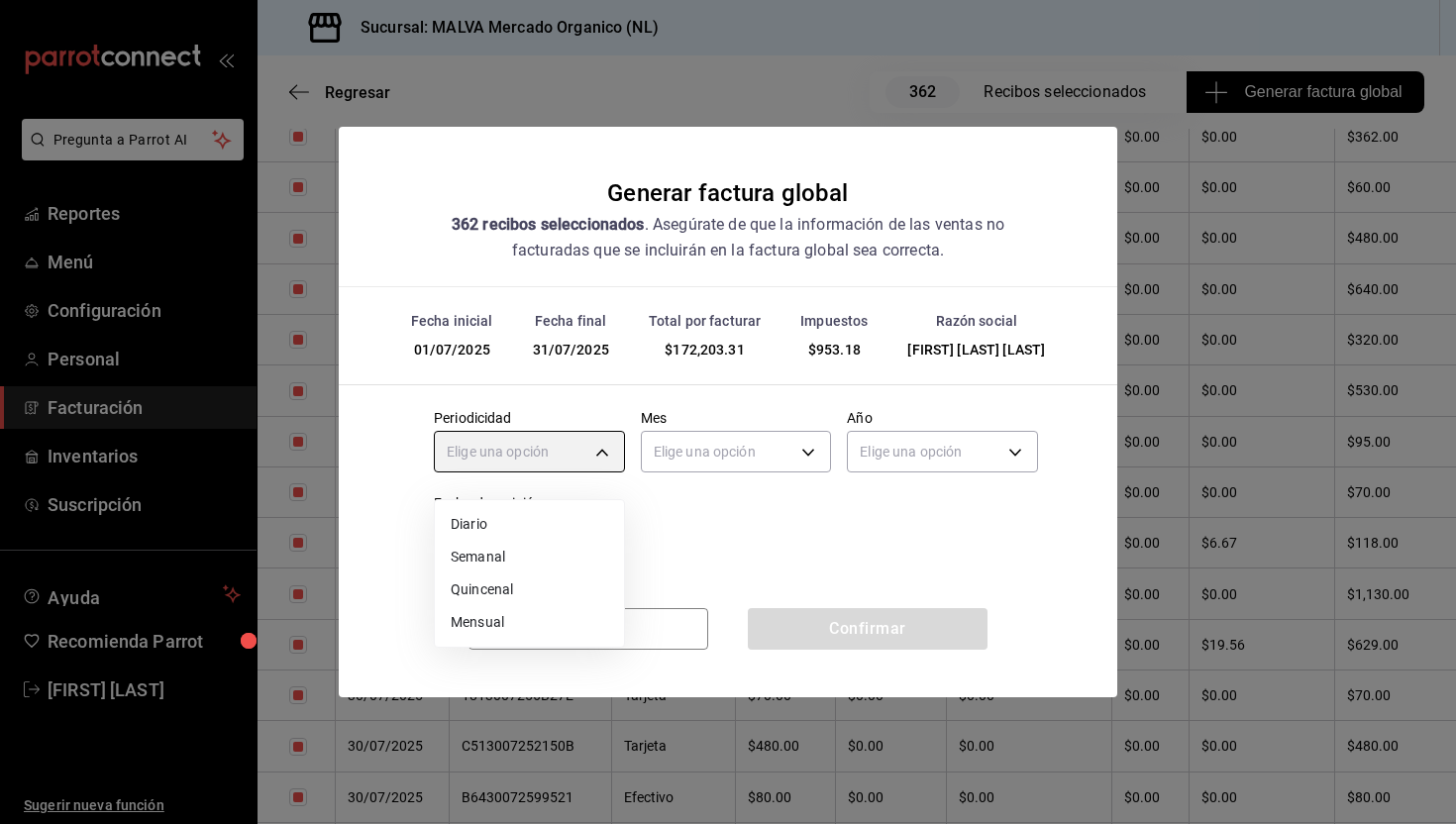 type on "MONTHLY" 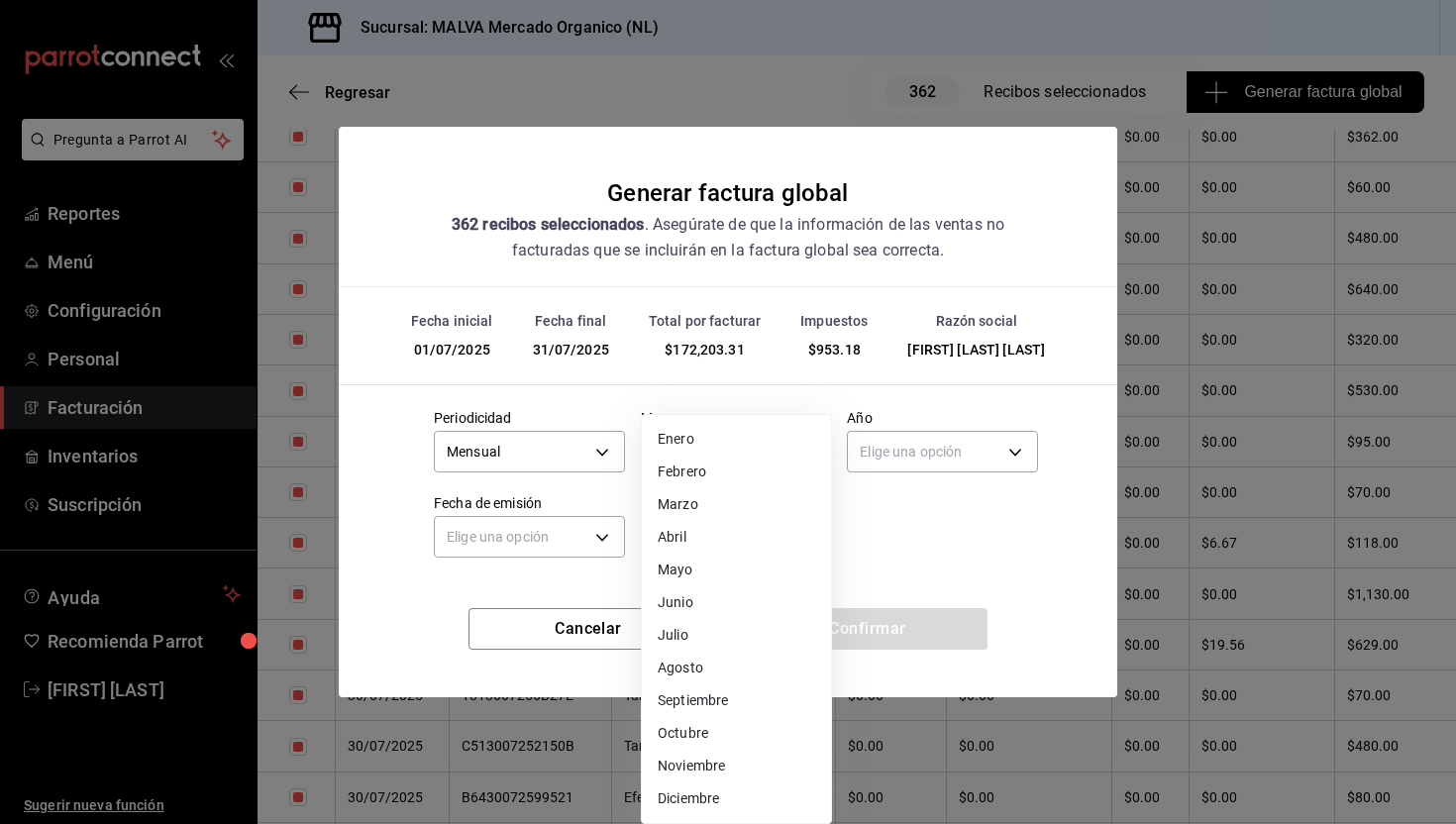 click on "Pregunta a Parrot AI Reportes   Menú   Configuración   Personal   Facturación   Inventarios   Suscripción   Ayuda Recomienda Parrot   [NAME]   Sugerir nueva función   Sucursal: MALVA Mercado Organico (NL) Regresar 362 Recibos seleccionados Generar factura global Generar factura global Selecciona las ordenes que tus clientes no facturaron para emitir tu factural global. Fecha 2025-07-01 7 / 1 / 2025 - 2025-07-31 7 / 31 / 2025 Hora inicio 00:00 Hora inicio Hora fin 23:59 Hora fin Razón social [NAME] a441079c-715e-4cb9-a076-8a138290d402 Formas de pago Ver todo ALL Canal de venta Ver todas PARROT,UBER_EATS,RAPPI,DIDI_FOOD,ONLINE Marcas Ver todas a8d99522-1f9e-4147-b982-8883c5ca19e3 Ingresos totales $ 171,250.13 Descuentos totales $ 1,842.80 IVA Total $ 78.61 Otros impuestos total $ 874.57 Total por facturar $ 172,203.31 Recibos Quita la selección a los recibos que no quieras incluir. Recuerda que sólo puedes generar facturas globales de hasta 1,000 recibos cada una. Fecha" at bounding box center (728, 412) 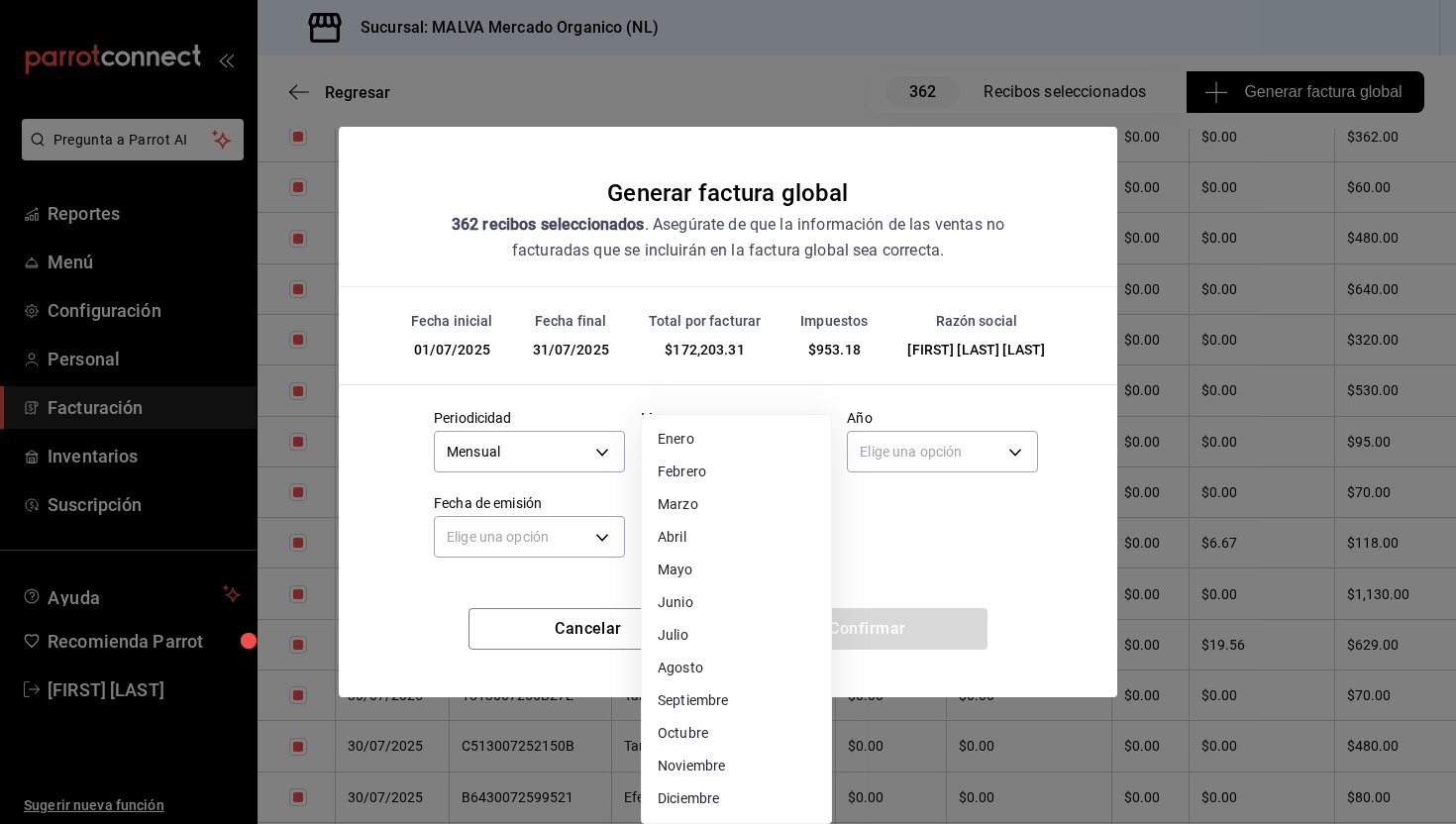 click on "Julio" at bounding box center (736, 635) 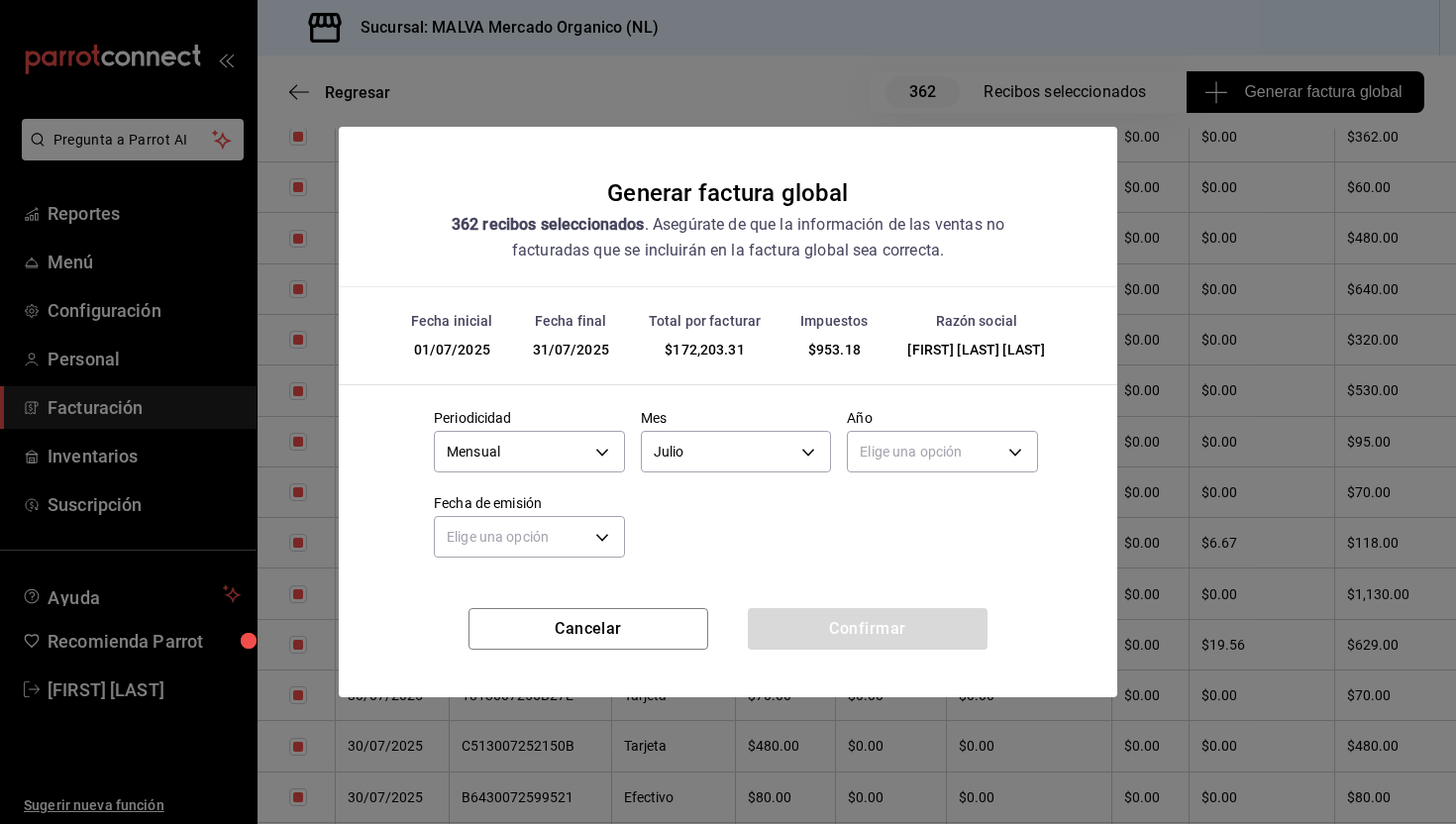 click on "Elige una opción" at bounding box center (942, 449) 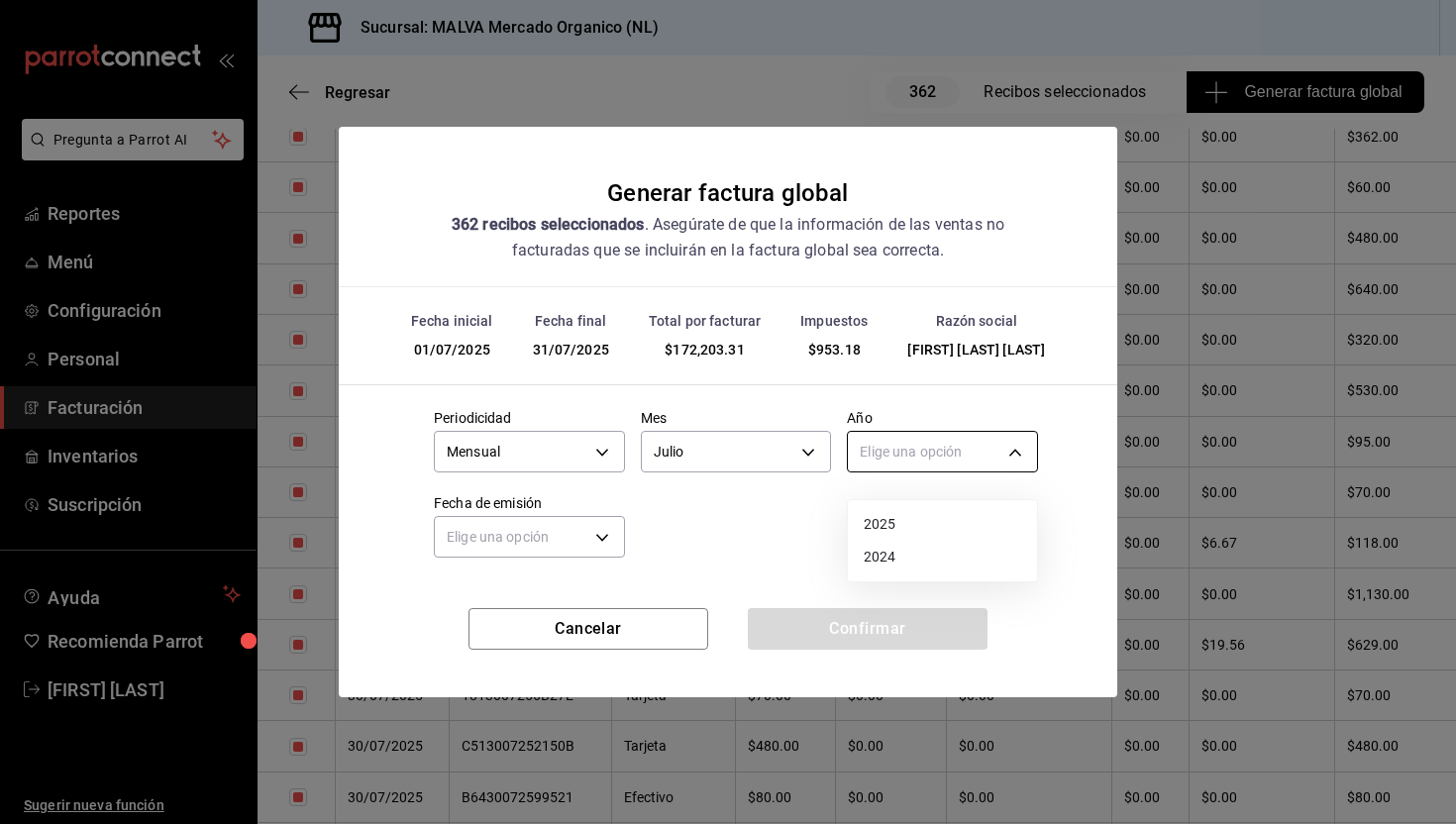 click on "Pregunta a Parrot AI Reportes   Menú   Configuración   Personal   Facturación   Inventarios   Suscripción   Ayuda Recomienda Parrot   [NAME]   Sugerir nueva función   Sucursal: MALVA Mercado Organico (NL) Regresar 362 Recibos seleccionados Generar factura global Generar factura global Selecciona las ordenes que tus clientes no facturaron para emitir tu factural global. Fecha 2025-07-01 7 / 1 / 2025 - 2025-07-31 7 / 31 / 2025 Hora inicio 00:00 Hora inicio Hora fin 23:59 Hora fin Razón social [NAME] a441079c-715e-4cb9-a076-8a138290d402 Formas de pago Ver todo ALL Canal de venta Ver todas PARROT,UBER_EATS,RAPPI,DIDI_FOOD,ONLINE Marcas Ver todas a8d99522-1f9e-4147-b982-8883c5ca19e3 Ingresos totales $ 171,250.13 Descuentos totales $ 1,842.80 IVA Total $ 78.61 Otros impuestos total $ 874.57 Total por facturar $ 172,203.31 Recibos Quita la selección a los recibos que no quieras incluir. Recuerda que sólo puedes generar facturas globales de hasta 1,000 recibos cada una. Fecha" at bounding box center [728, 412] 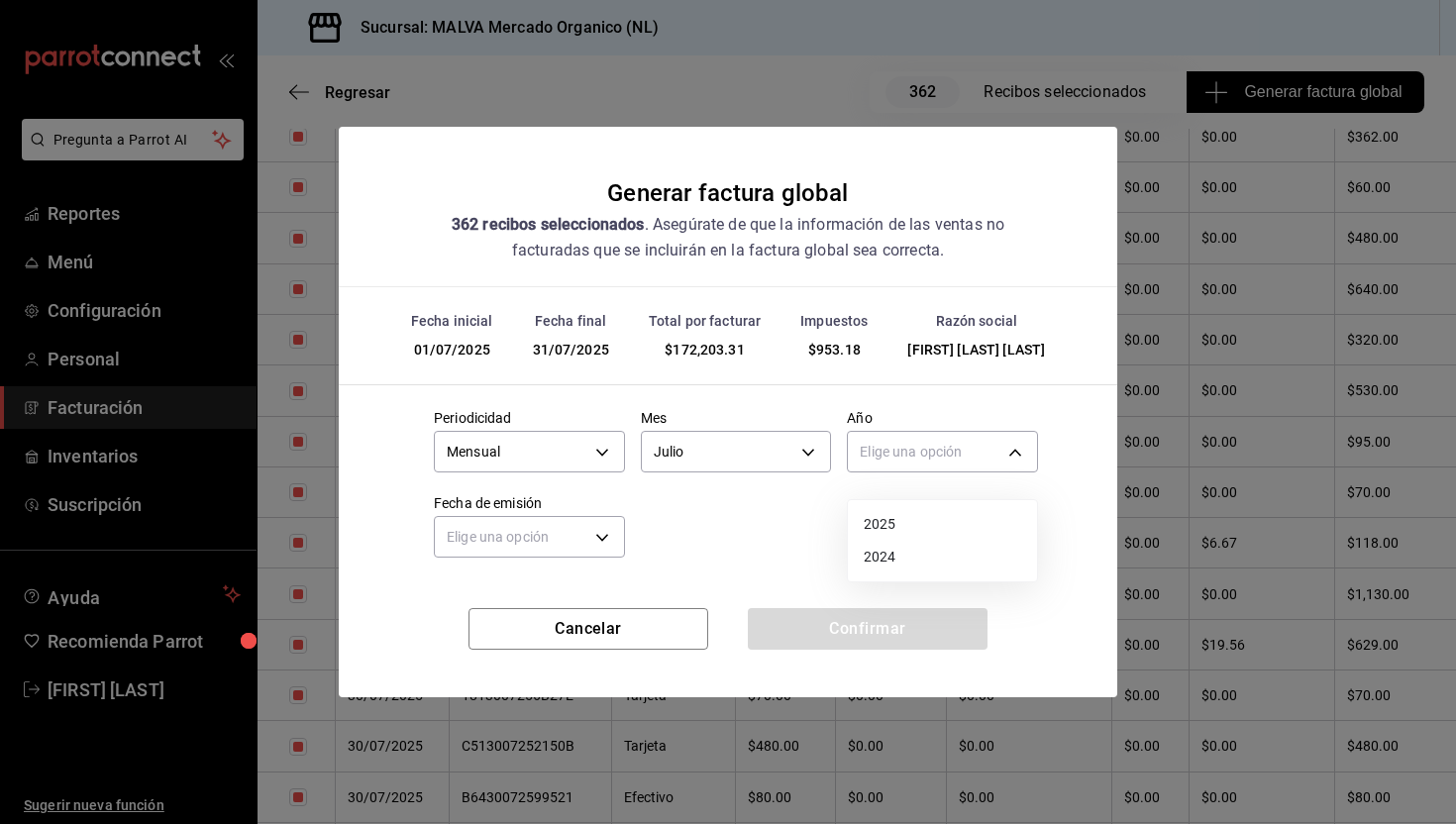 click on "2025" at bounding box center [942, 524] 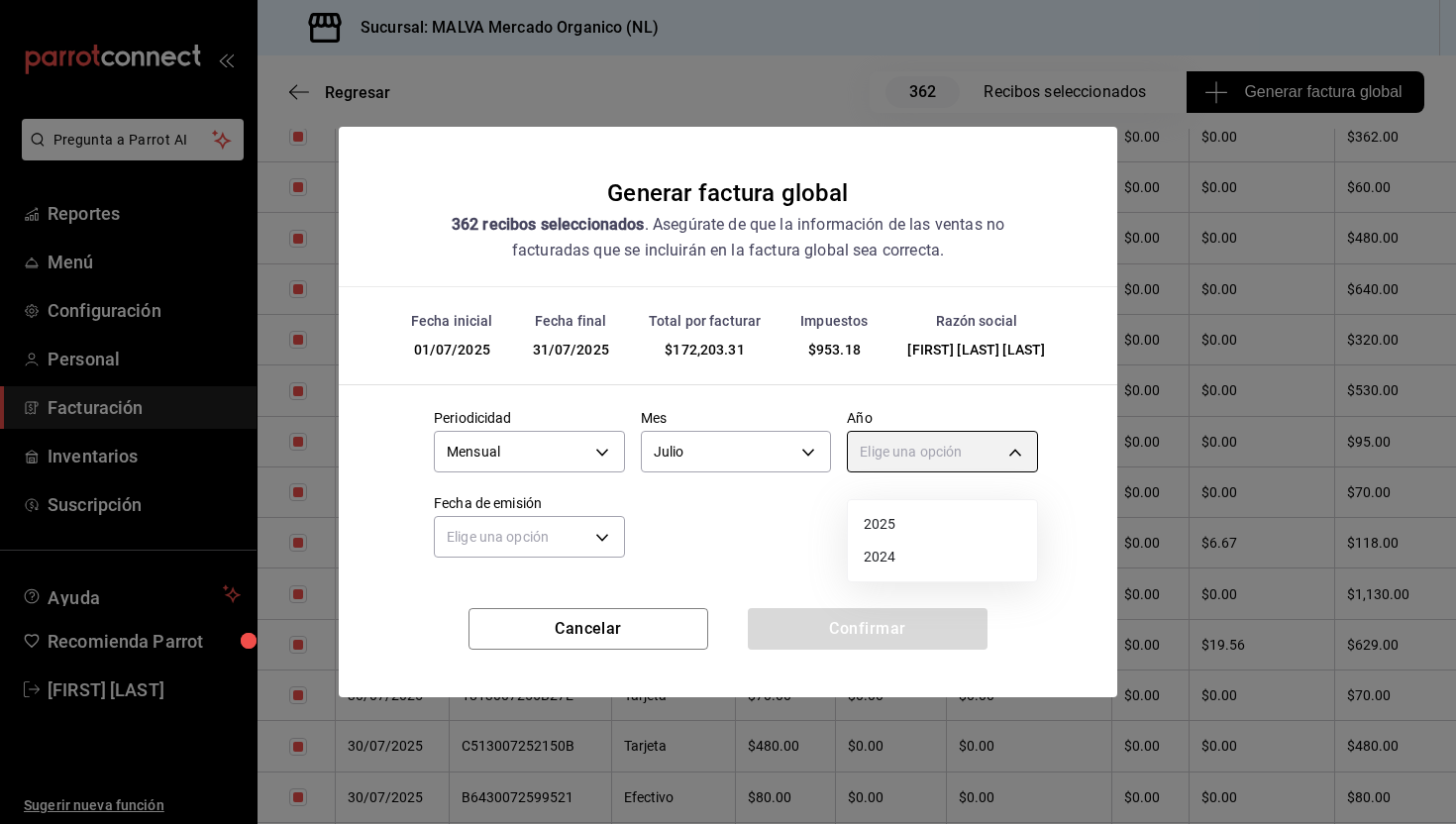 type on "2025" 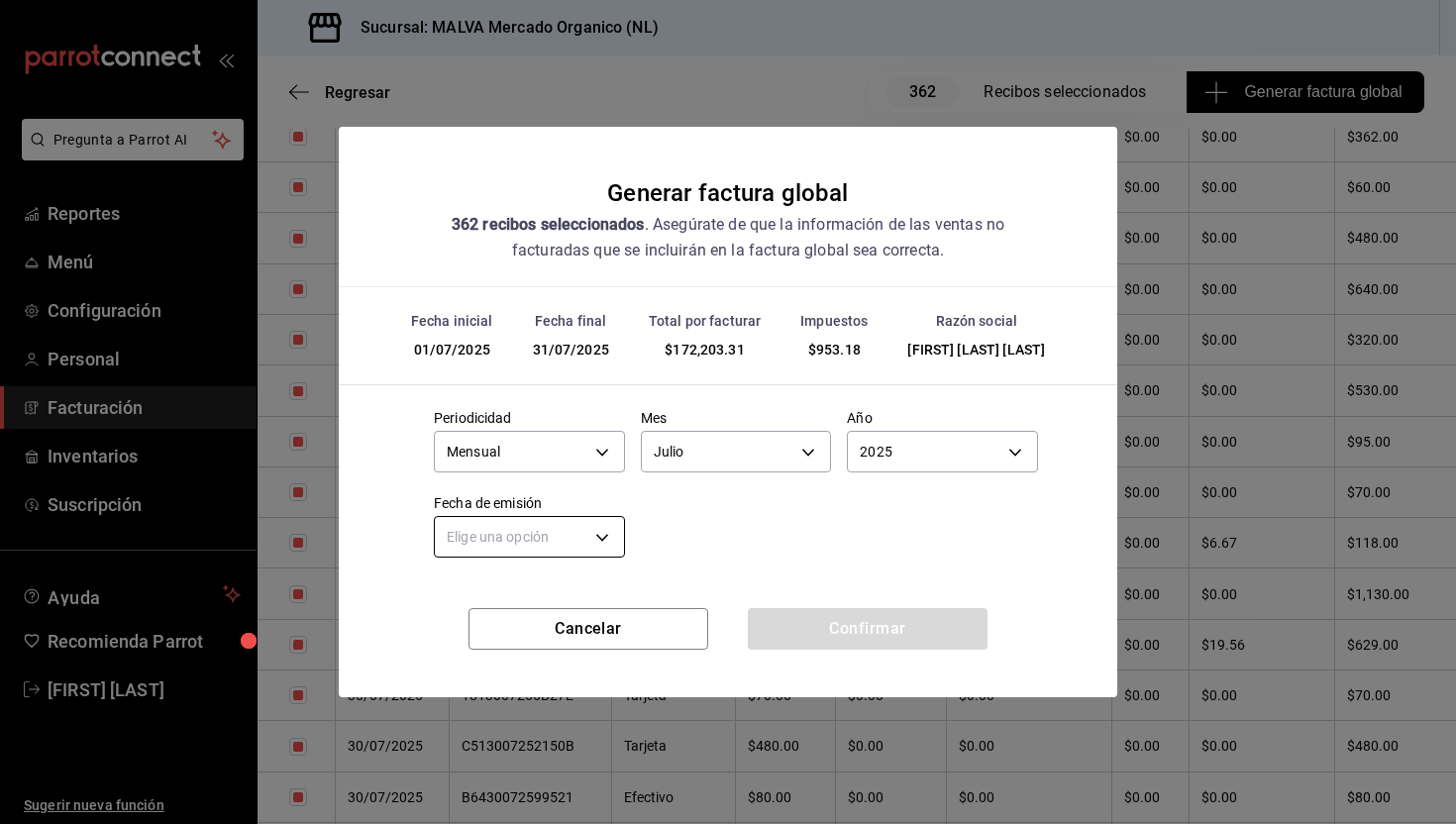 click on "Pregunta a Parrot AI Reportes   Menú   Configuración   Personal   Facturación   Inventarios   Suscripción   Ayuda Recomienda Parrot   [NAME]   Sugerir nueva función   Sucursal: MALVA Mercado Organico (NL) Regresar 362 Recibos seleccionados Generar factura global Generar factura global Selecciona las ordenes que tus clientes no facturaron para emitir tu factural global. Fecha 2025-07-01 7 / 1 / 2025 - 2025-07-31 7 / 31 / 2025 Hora inicio 00:00 Hora inicio Hora fin 23:59 Hora fin Razón social [NAME] a441079c-715e-4cb9-a076-8a138290d402 Formas de pago Ver todo ALL Canal de venta Ver todas PARROT,UBER_EATS,RAPPI,DIDI_FOOD,ONLINE Marcas Ver todas a8d99522-1f9e-4147-b982-8883c5ca19e3 Ingresos totales $ 171,250.13 Descuentos totales $ 1,842.80 IVA Total $ 78.61 Otros impuestos total $ 874.57 Total por facturar $ 172,203.31 Recibos Quita la selección a los recibos que no quieras incluir. Recuerda que sólo puedes generar facturas globales de hasta 1,000 recibos cada una. Fecha" at bounding box center [728, 412] 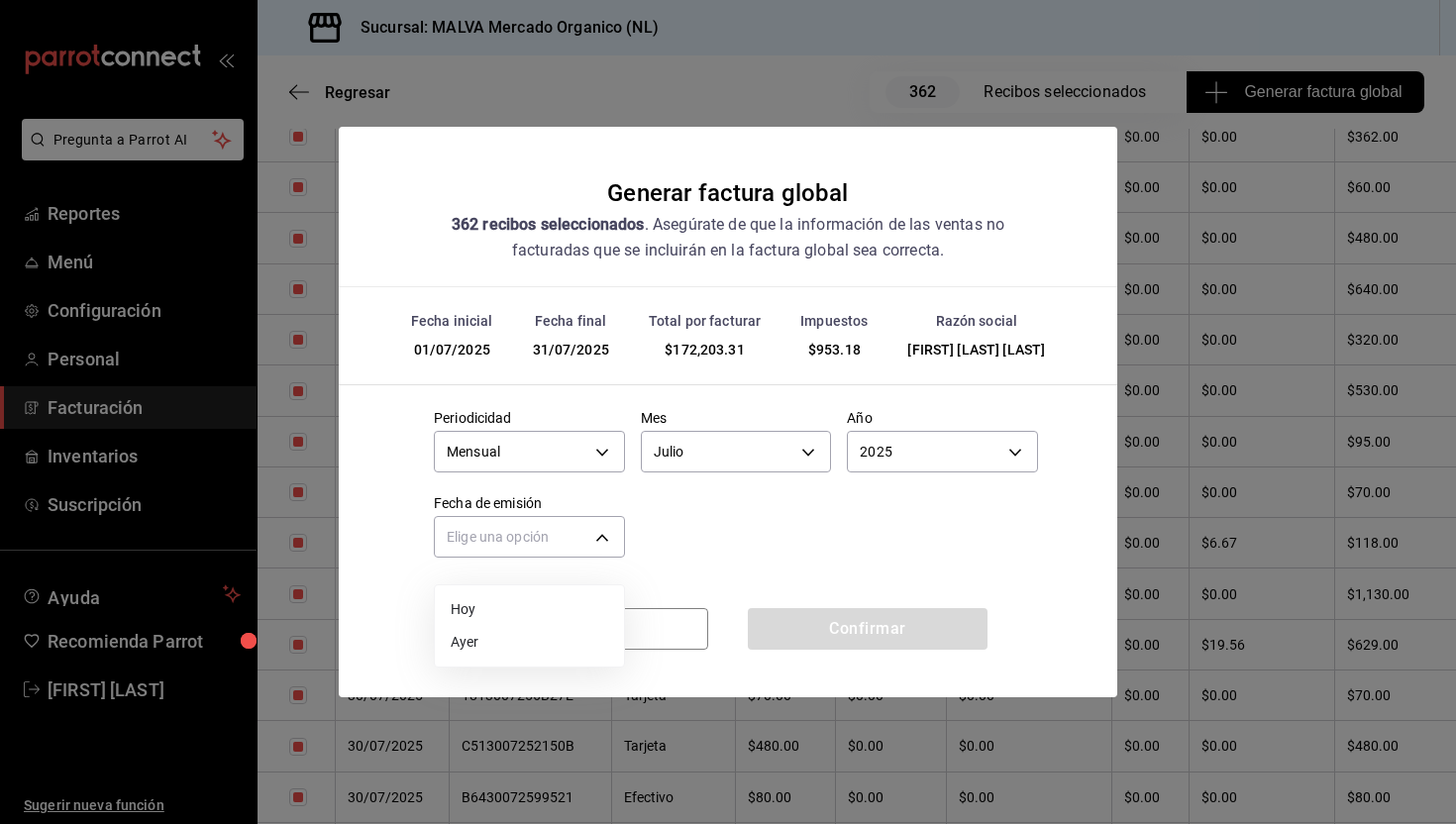 click on "Ayer" at bounding box center (529, 642) 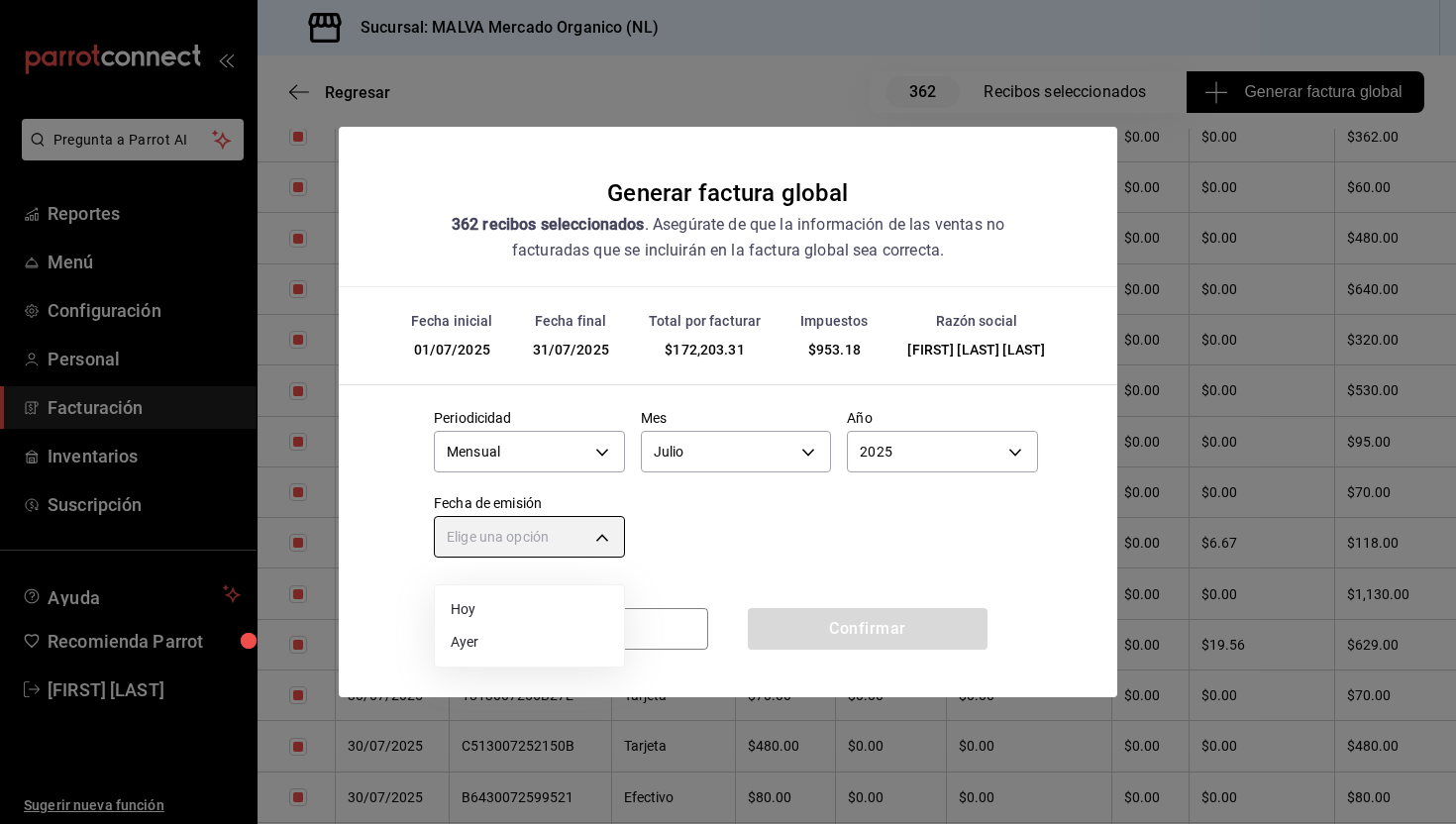 type on "YESTERDAY" 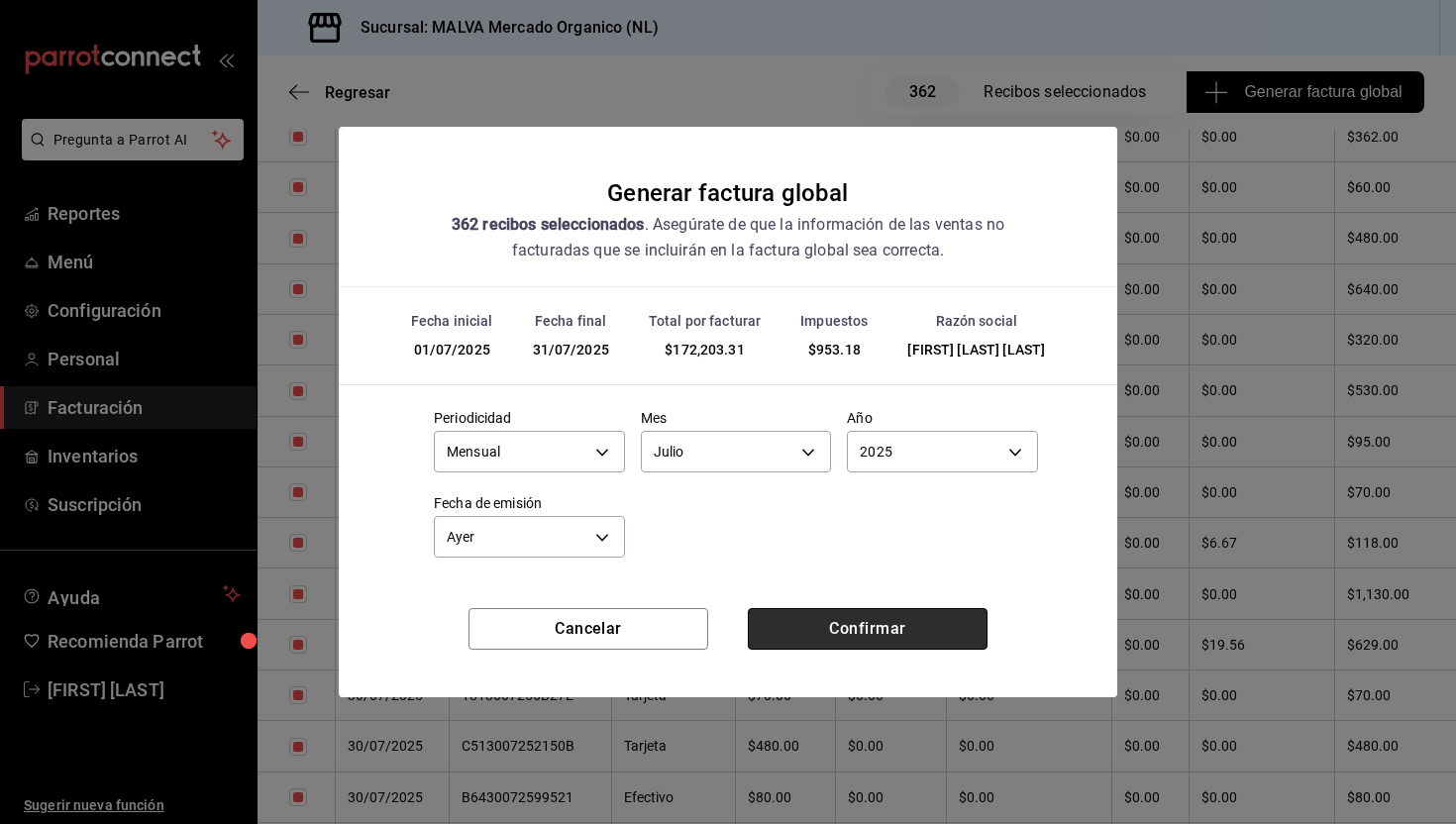 click on "Confirmar" at bounding box center [868, 629] 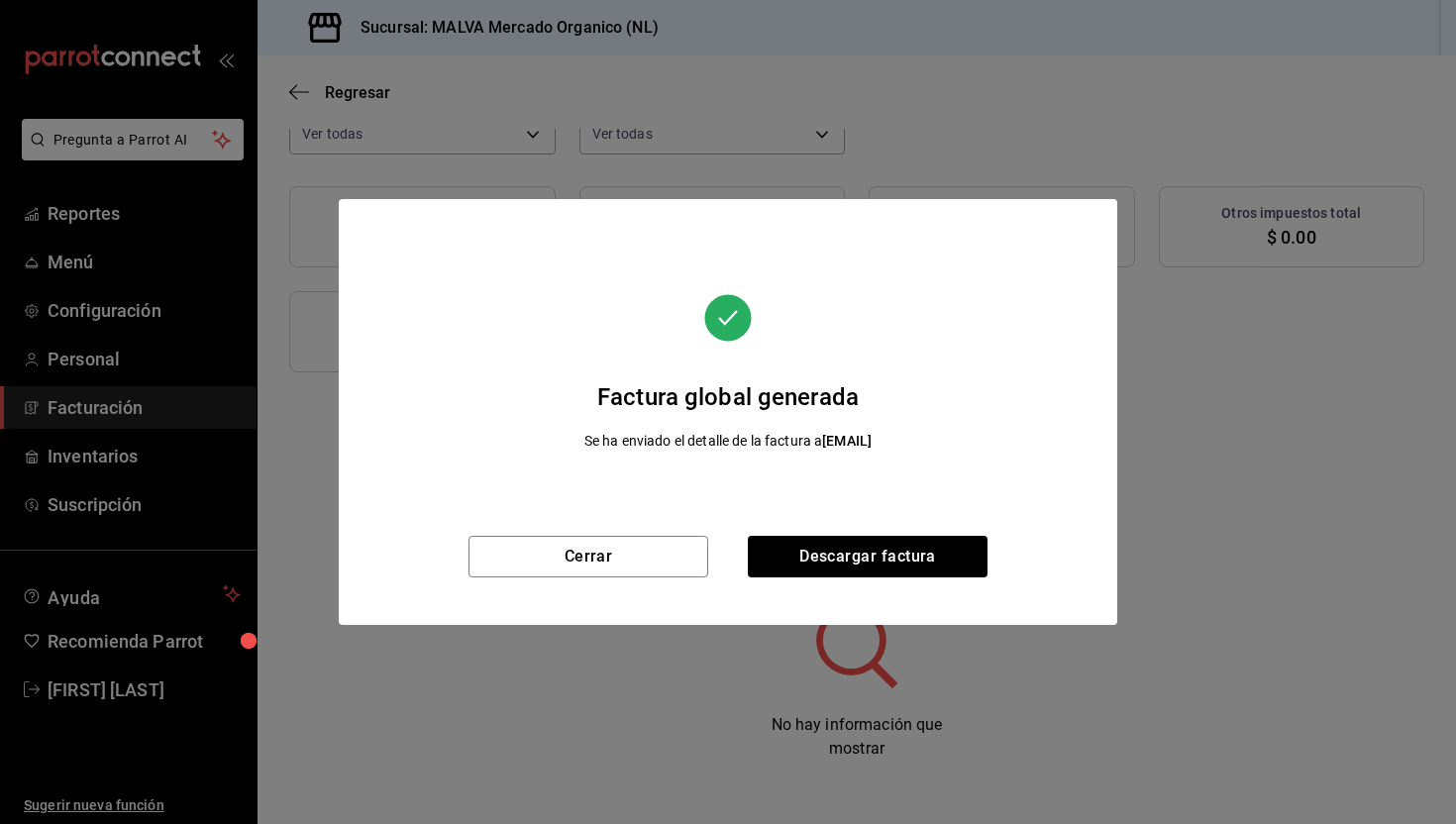 scroll, scrollTop: 200, scrollLeft: 0, axis: vertical 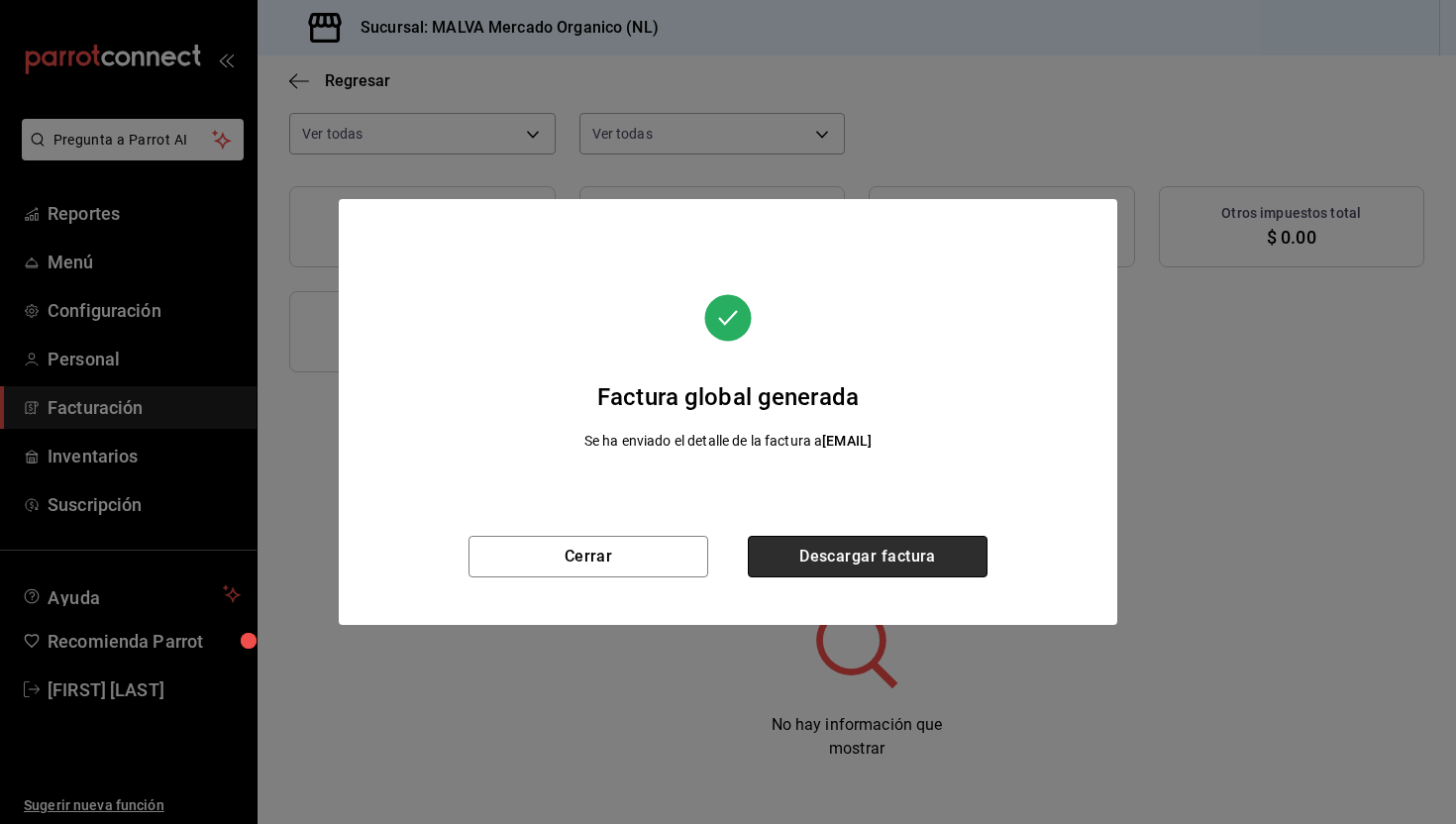 click on "Descargar factura" at bounding box center [868, 557] 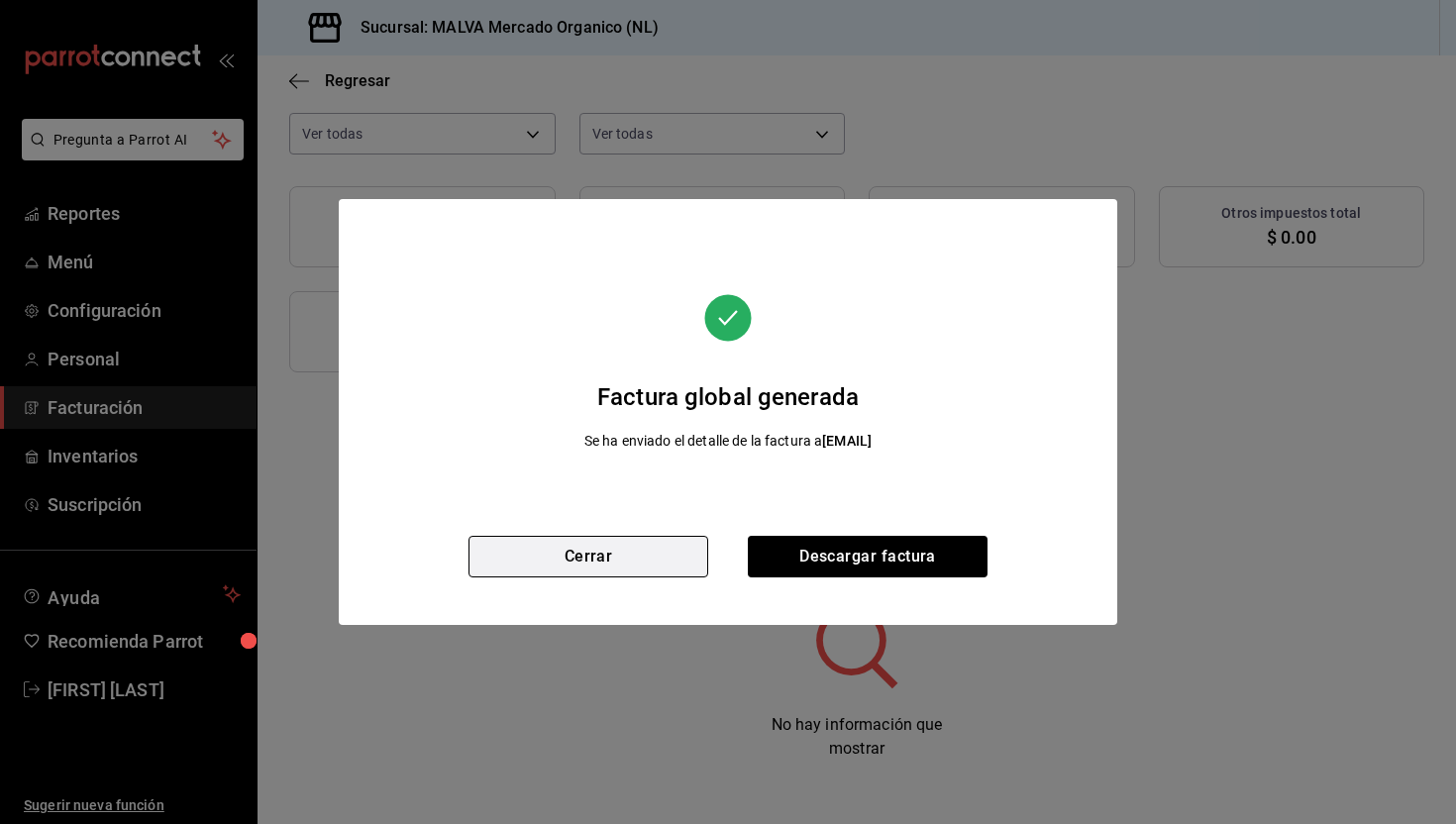 click on "Cerrar" at bounding box center (588, 557) 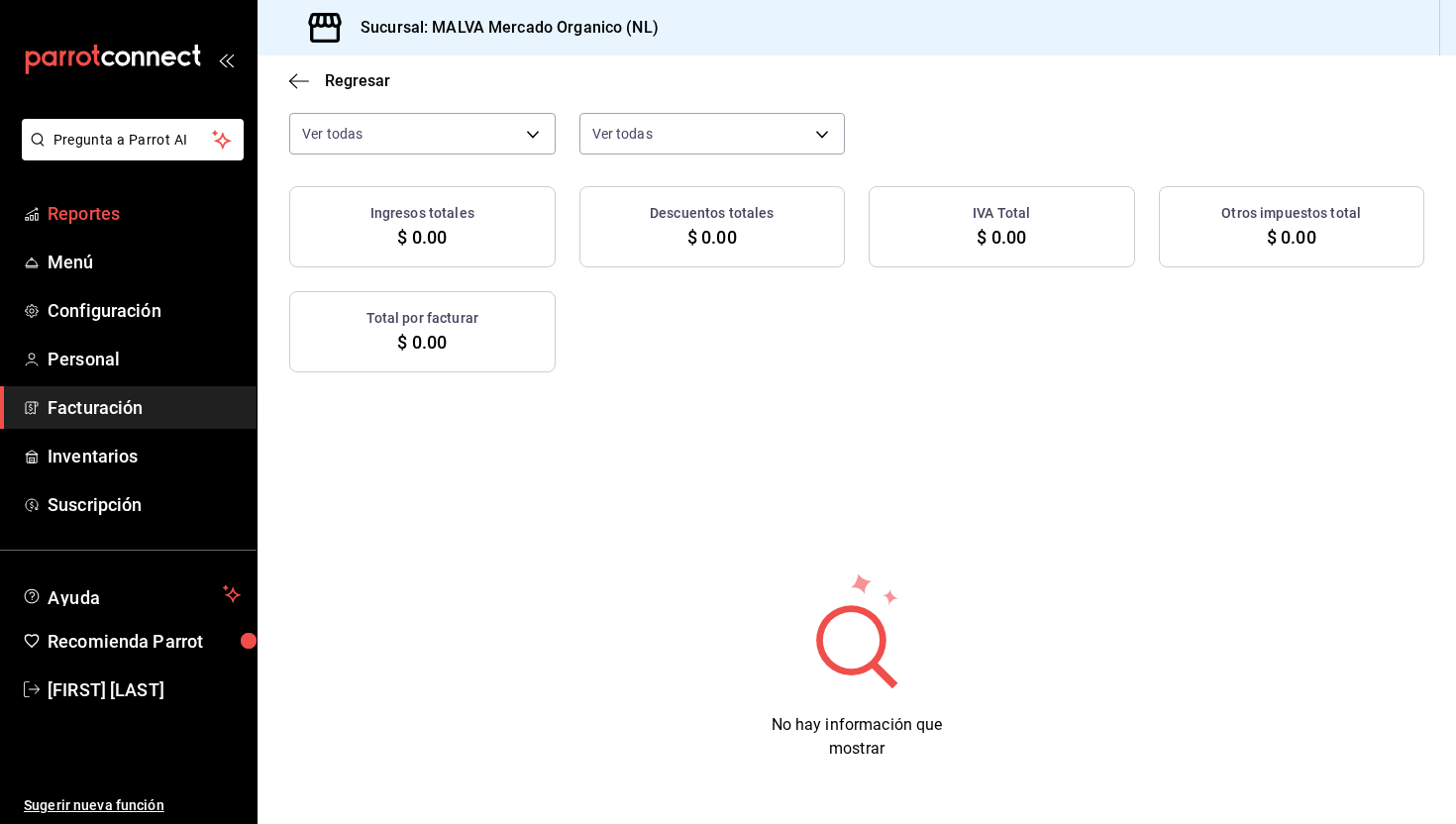 click on "Reportes" at bounding box center (144, 213) 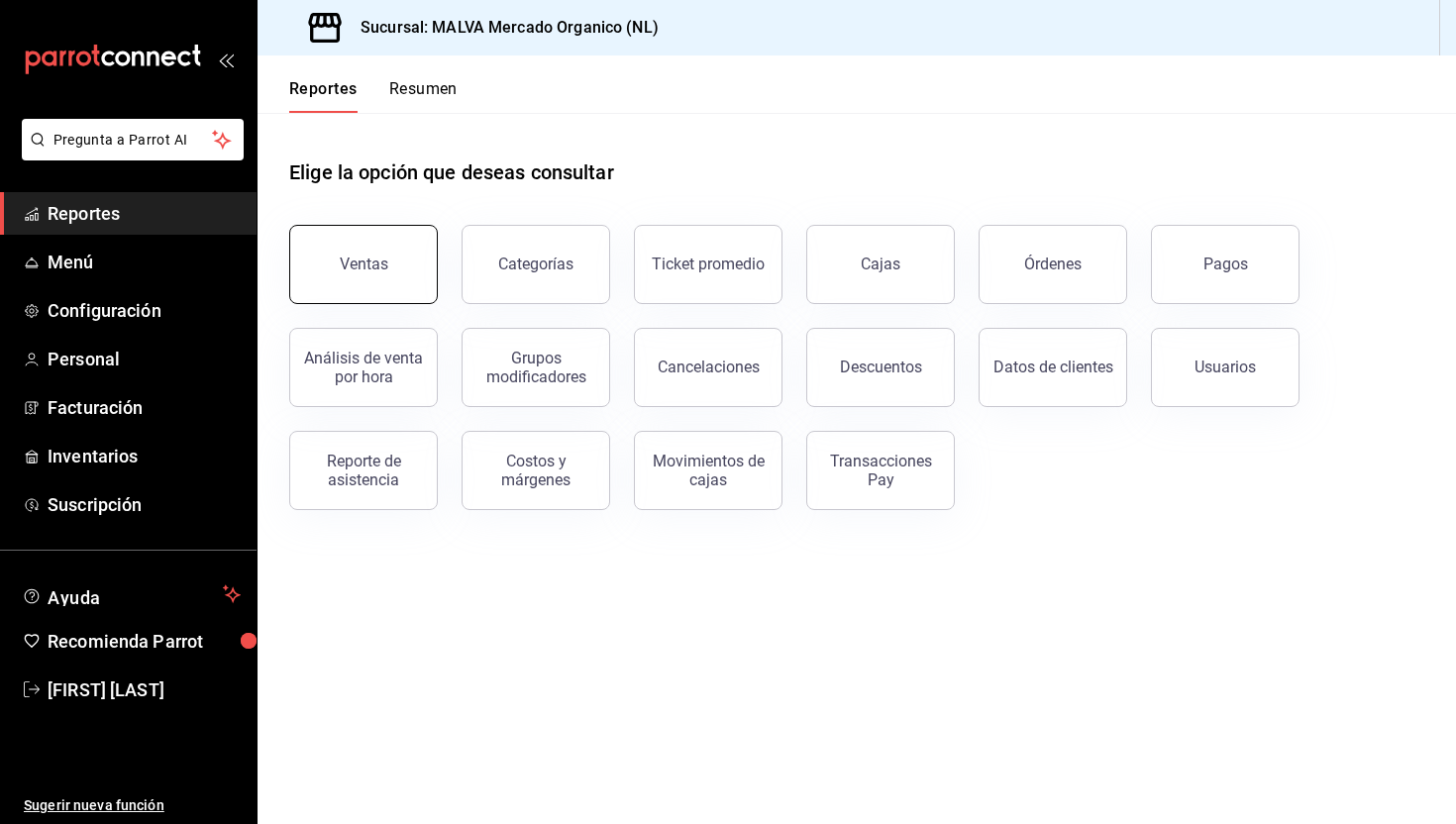 click on "Ventas" at bounding box center [364, 264] 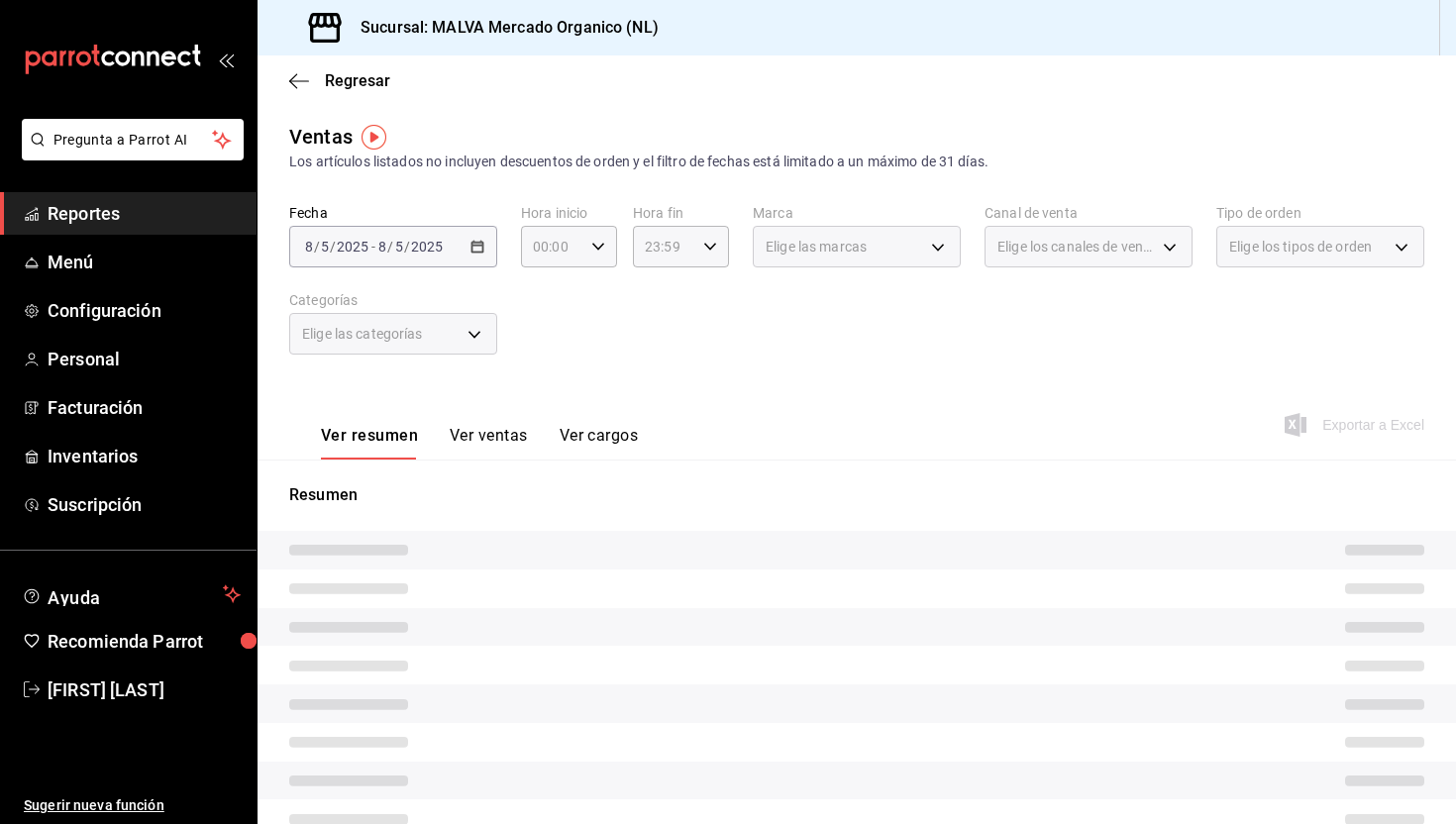 click on "2025-08-05 8 / 5 / 2025 - 2025-08-05 8 / 5 / 2025" at bounding box center (393, 247) 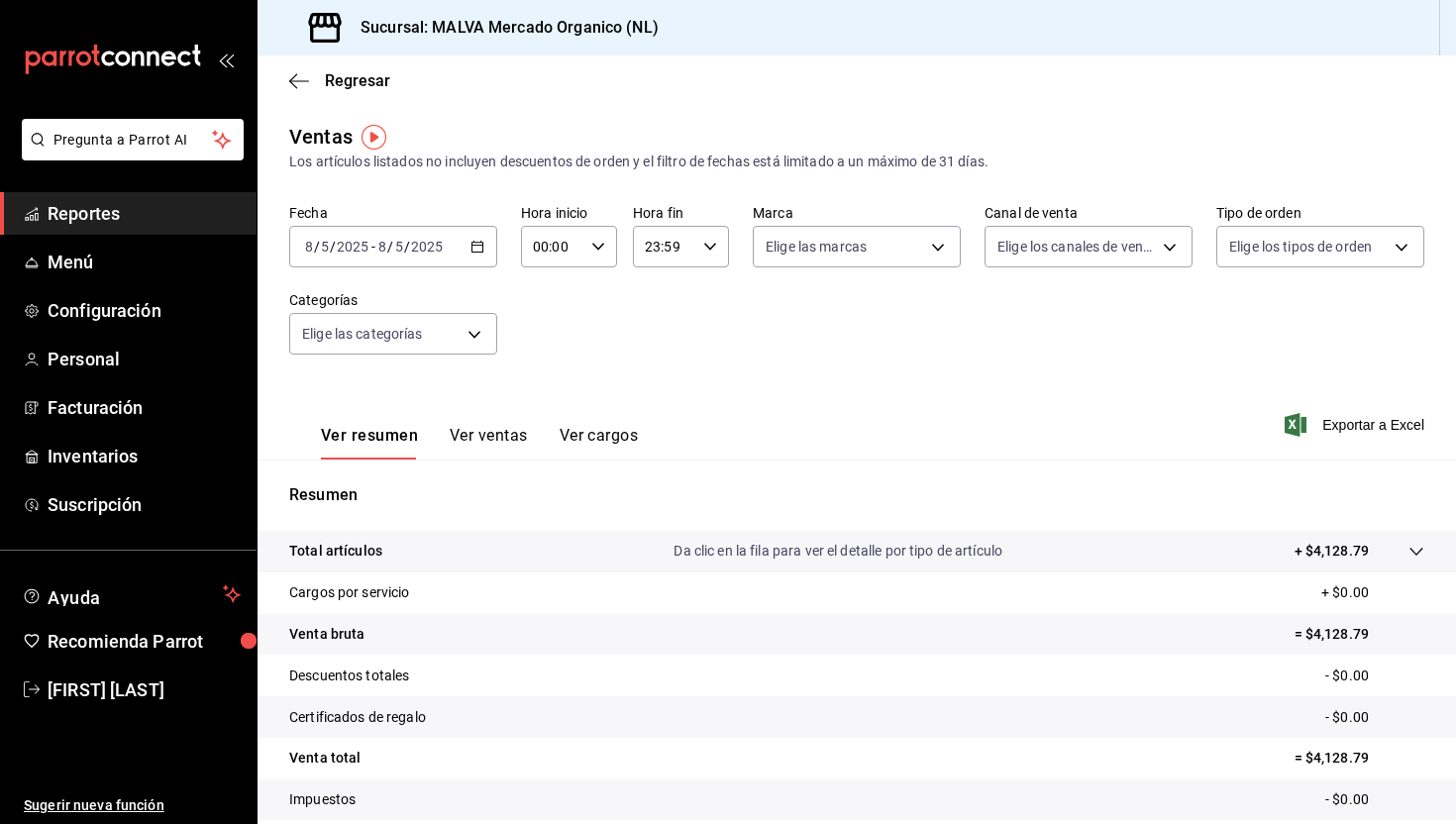 click 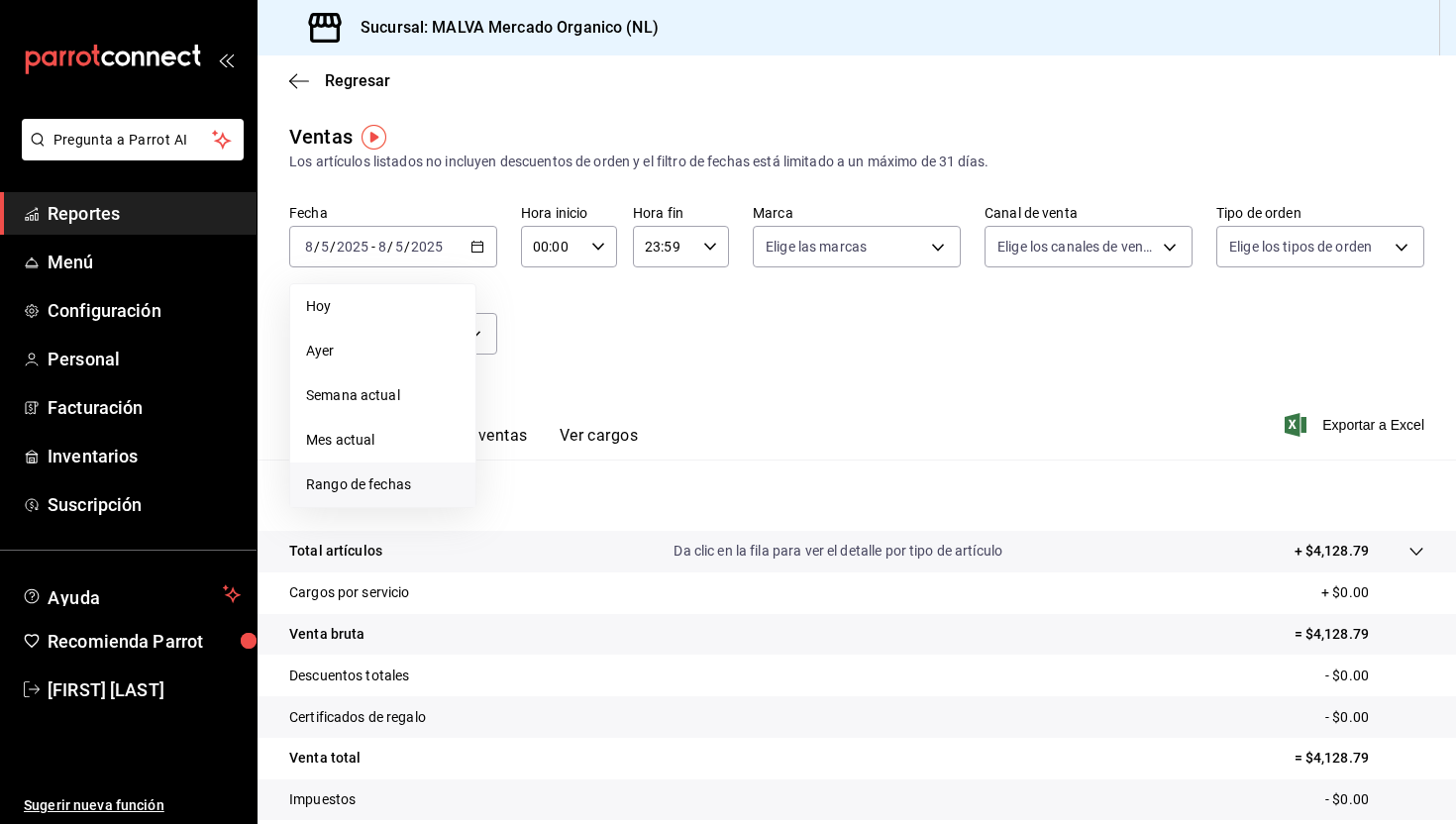 click on "Rango de fechas" at bounding box center (382, 484) 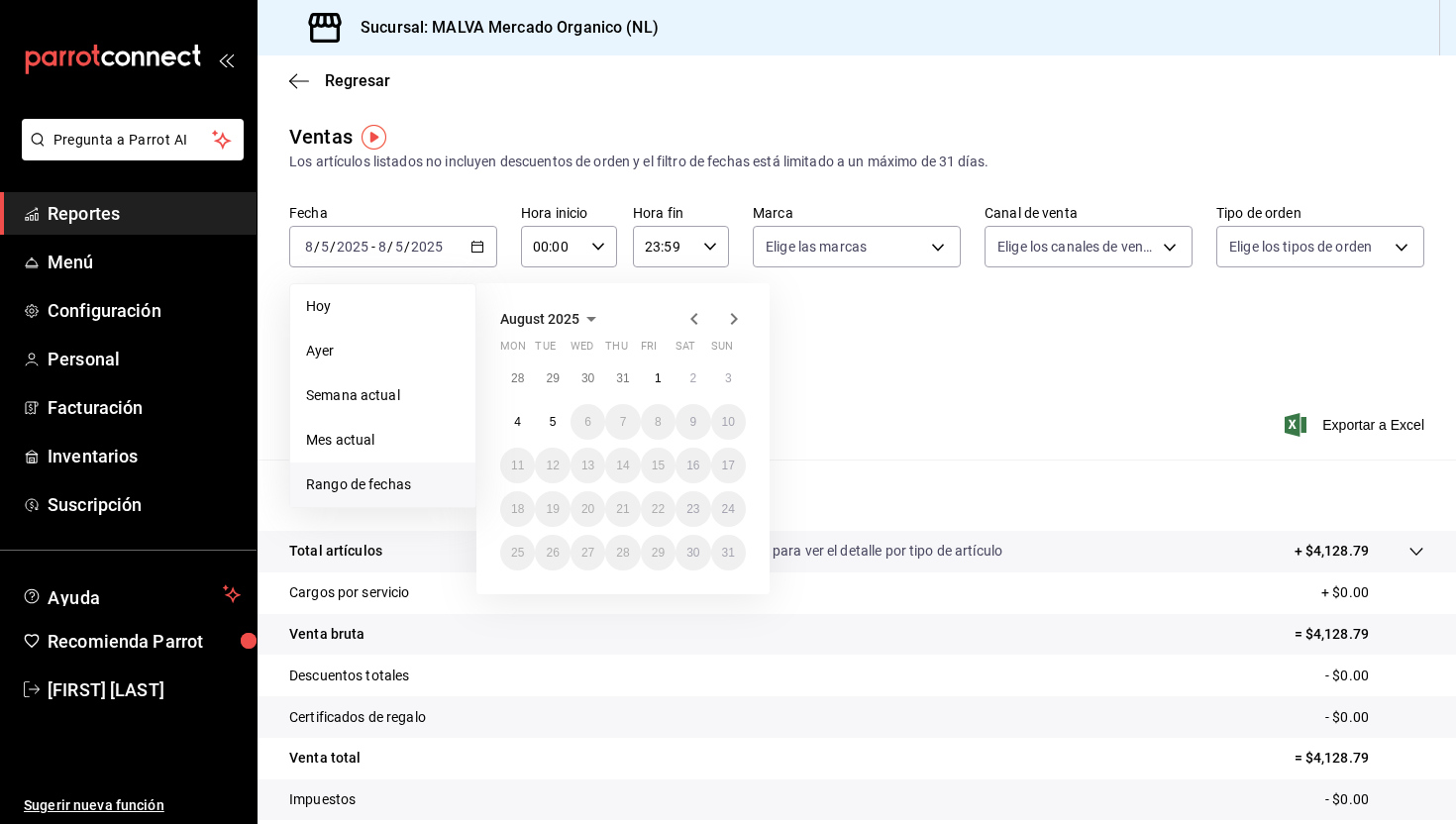 click 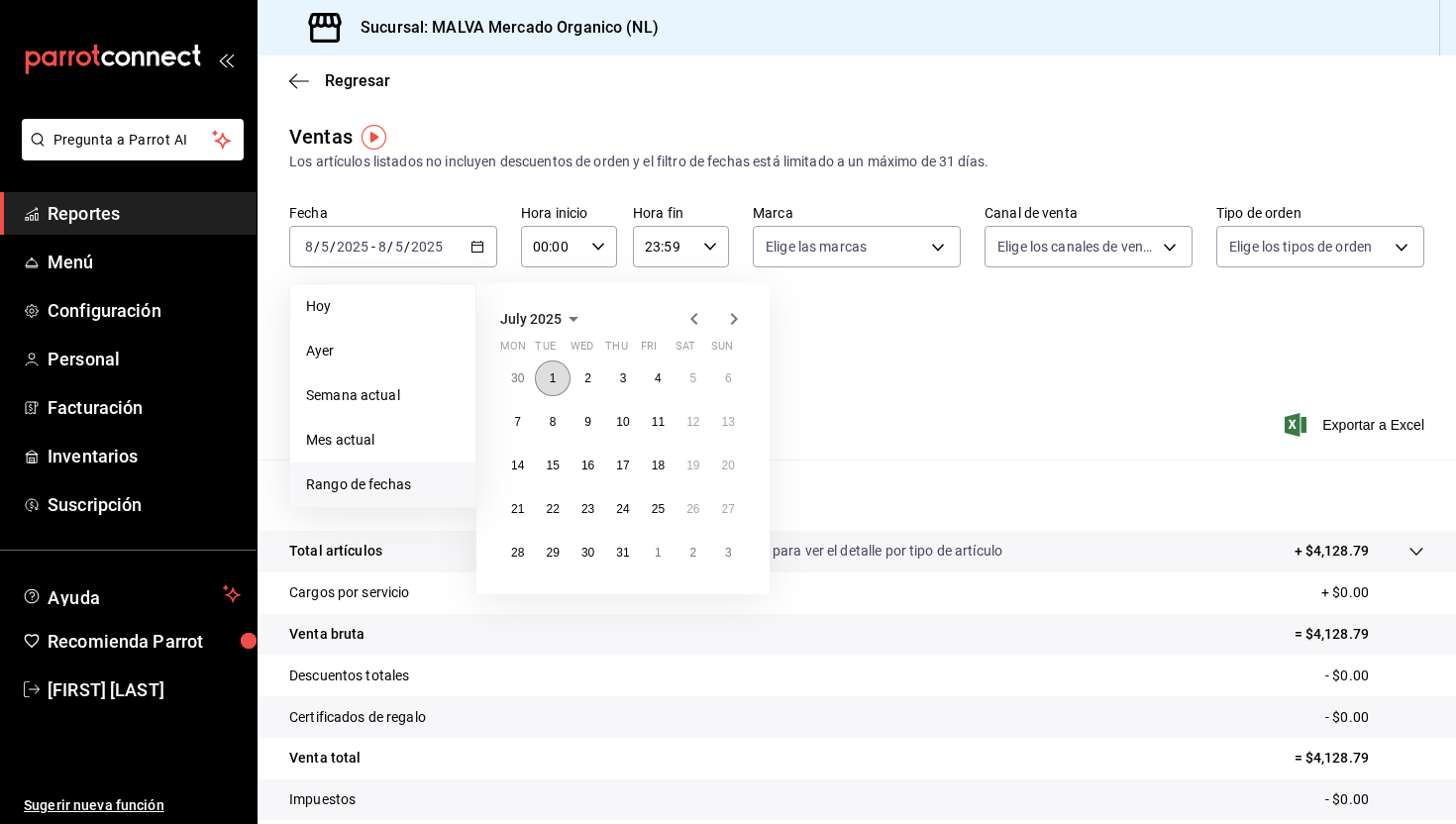 click on "1" at bounding box center [552, 378] 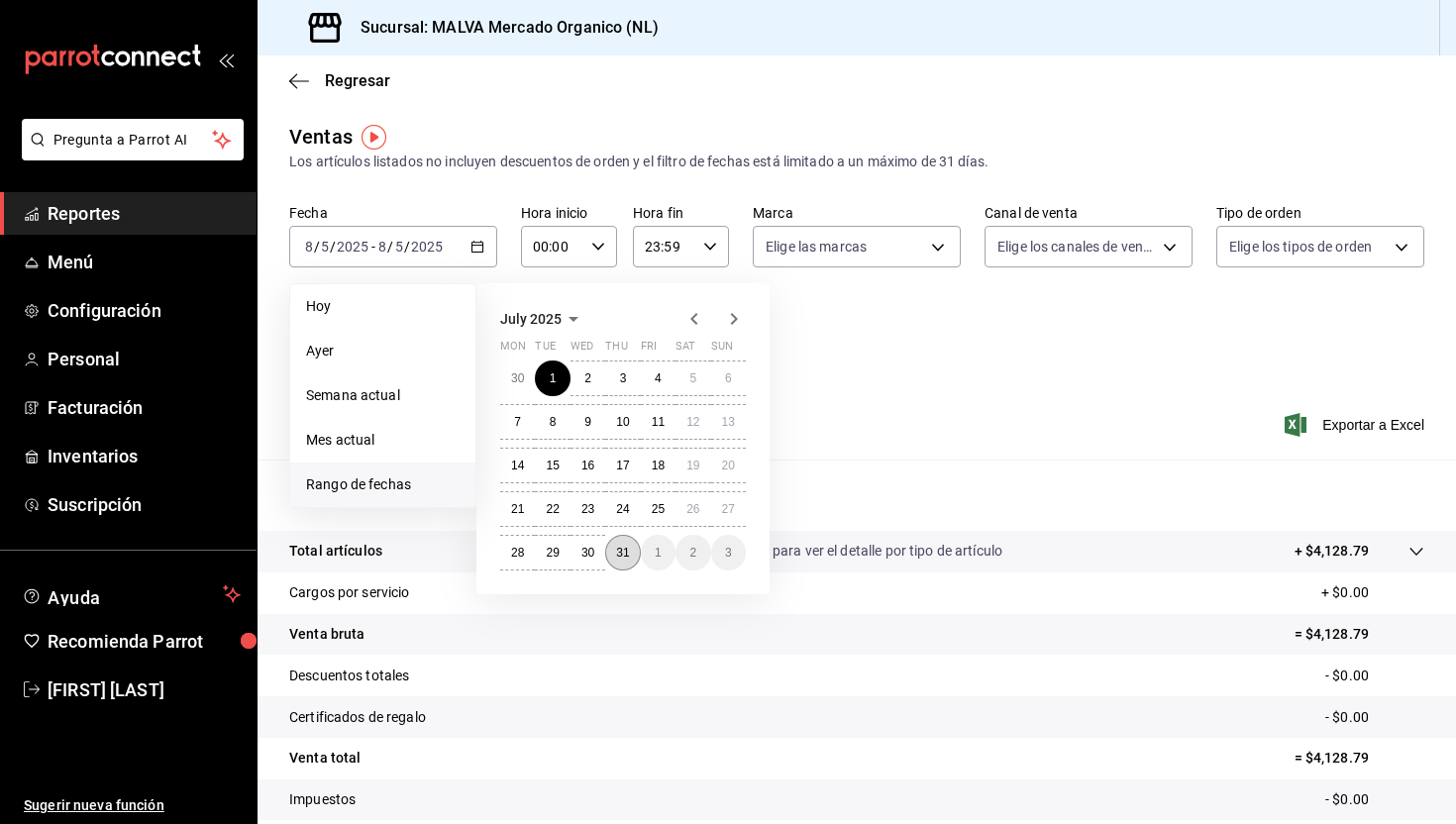 click on "31" at bounding box center [622, 553] 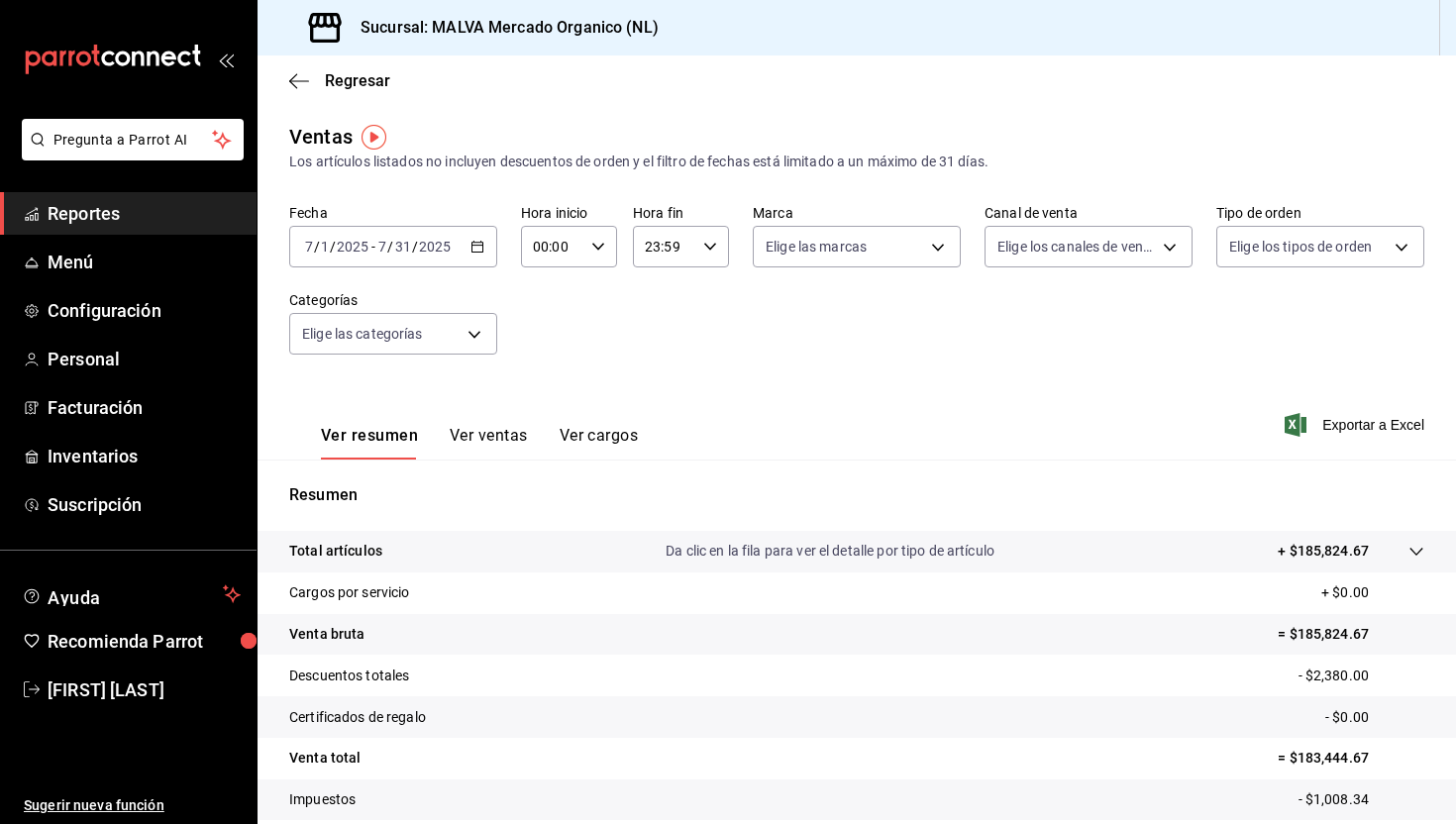scroll, scrollTop: 125, scrollLeft: 0, axis: vertical 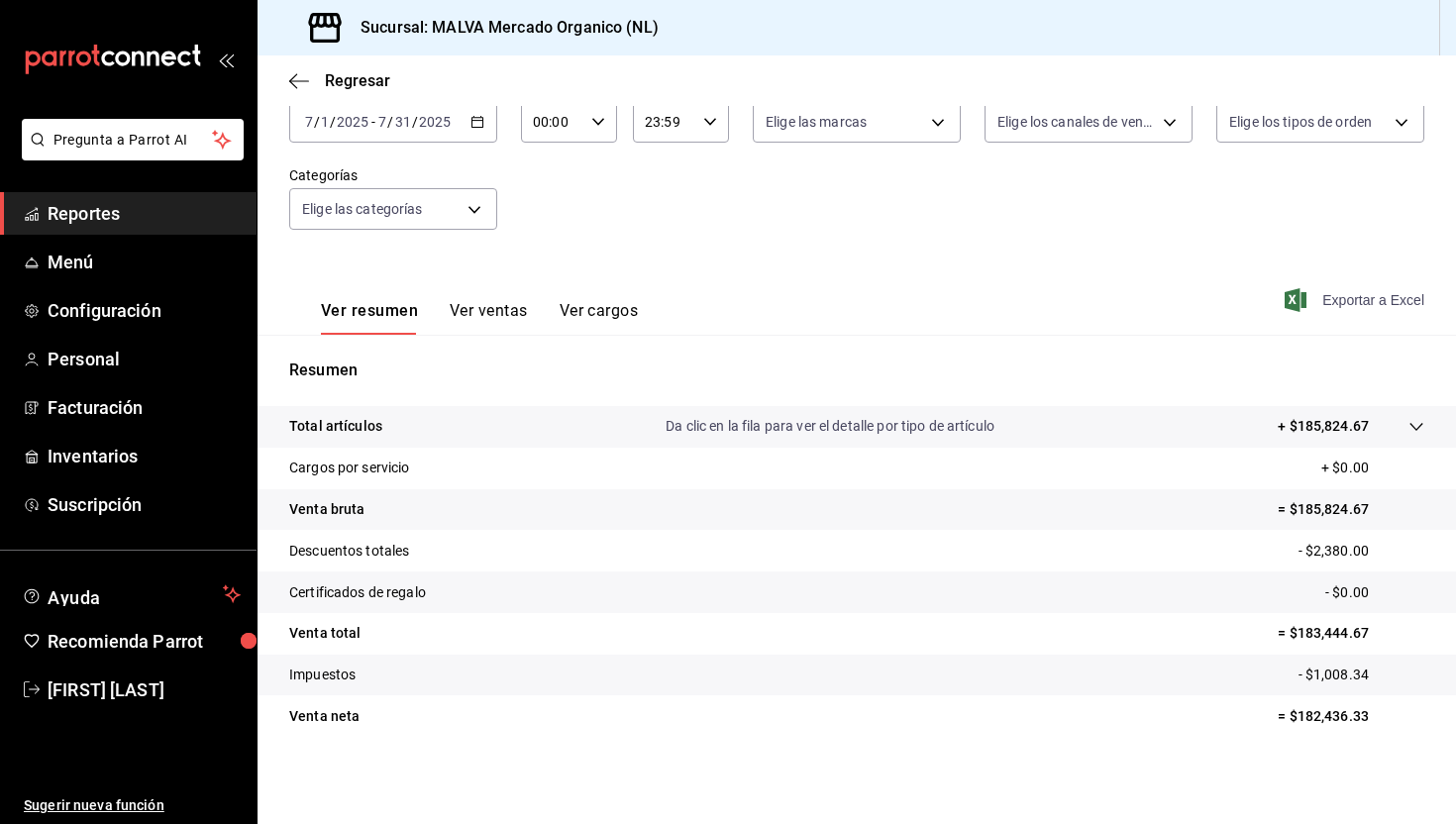 click on "Exportar a Excel" at bounding box center [1356, 300] 